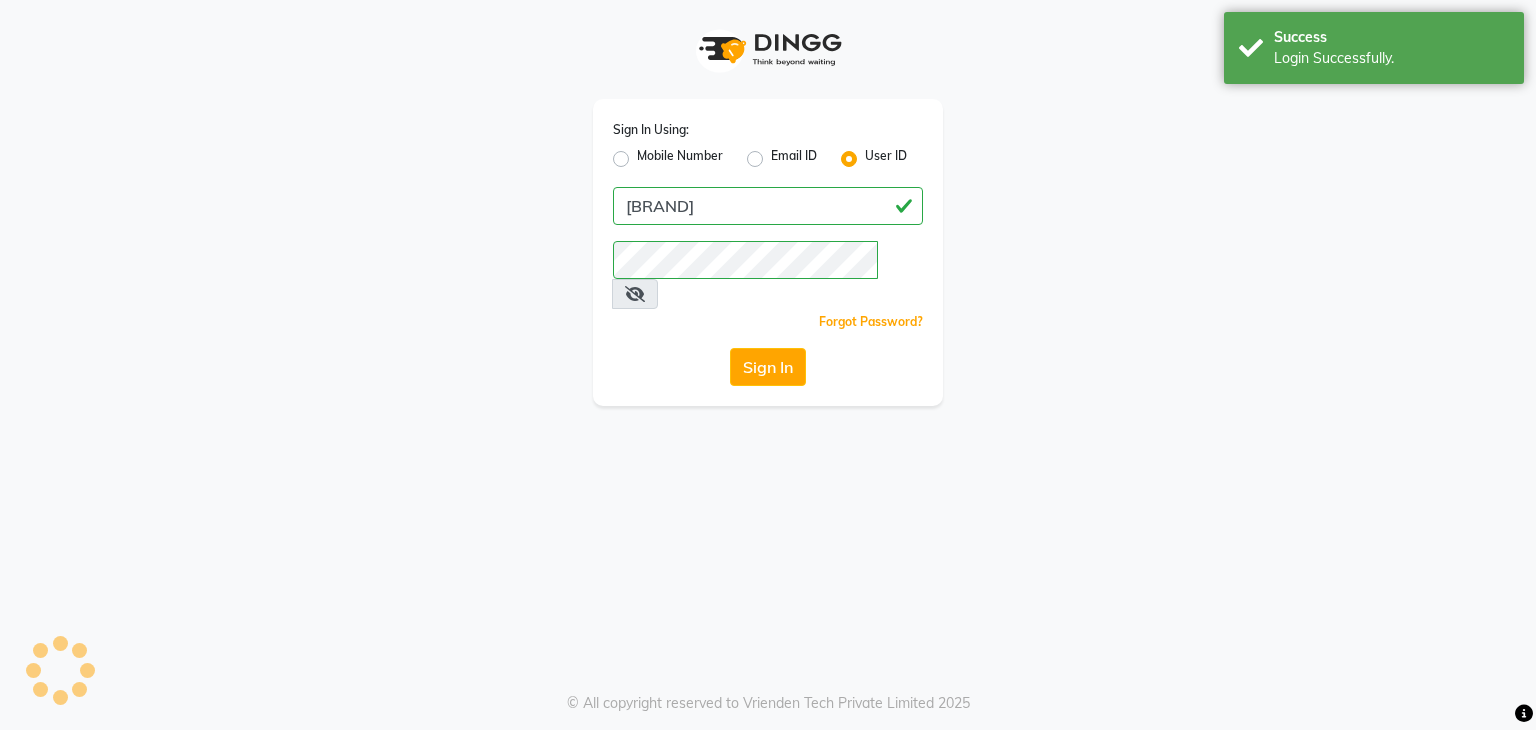 scroll, scrollTop: 0, scrollLeft: 0, axis: both 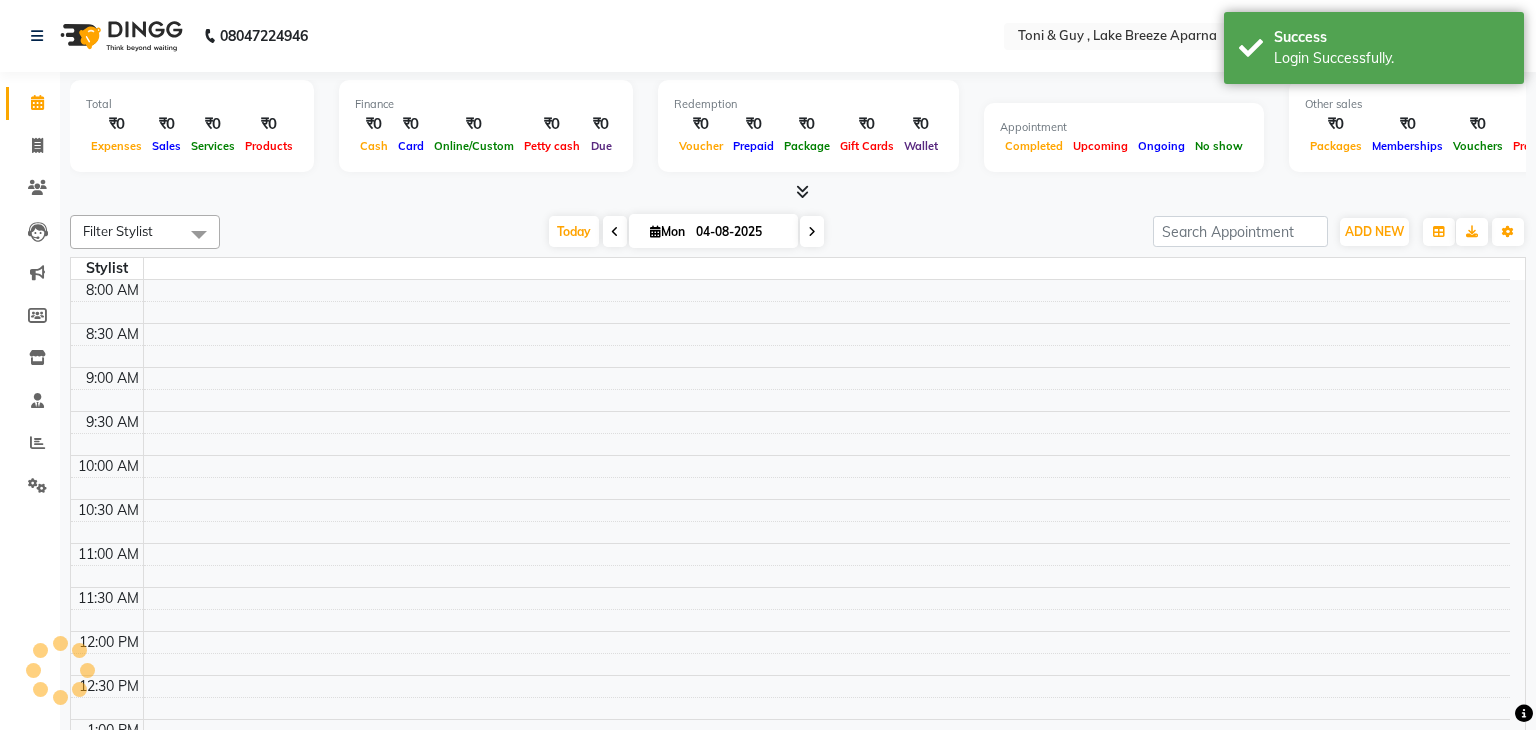 select on "en" 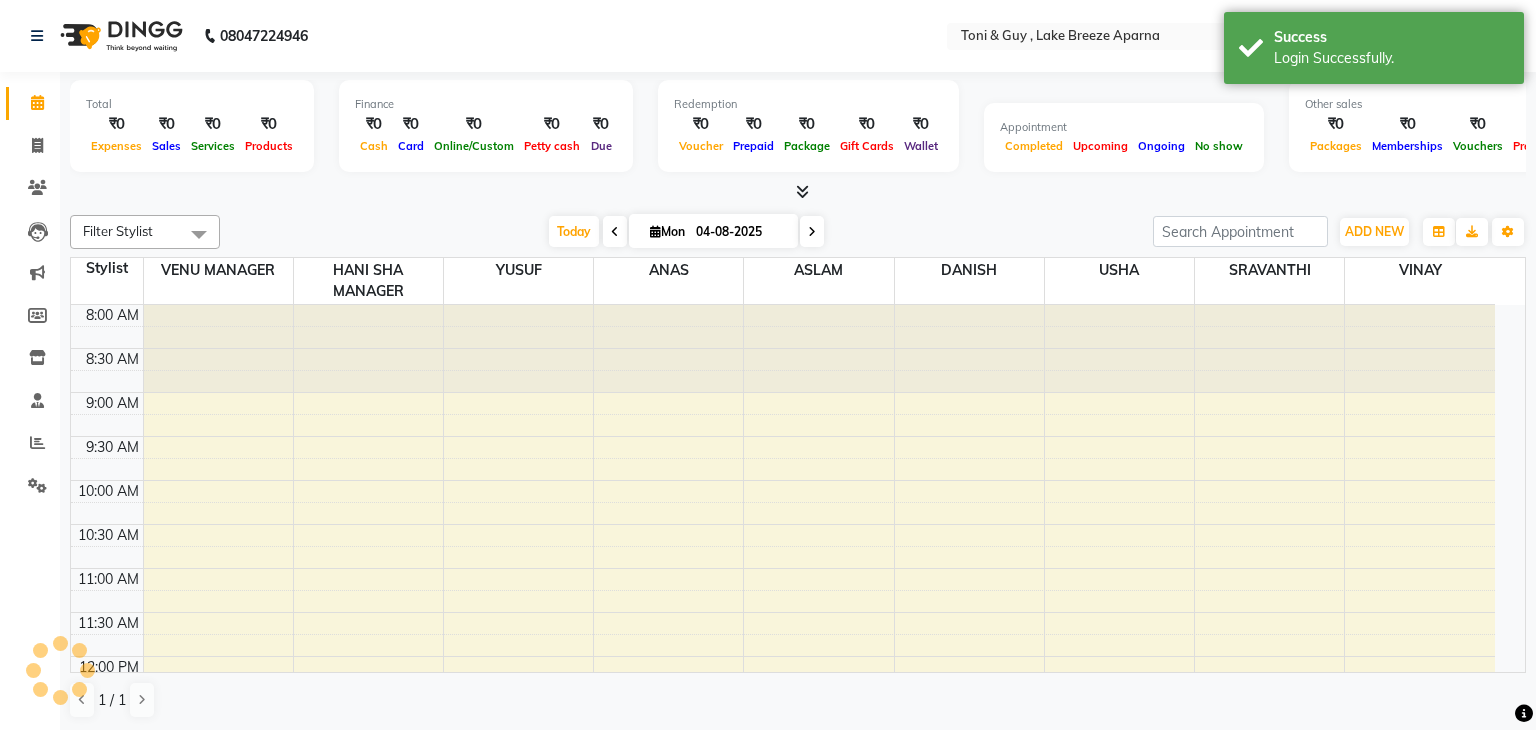 scroll, scrollTop: 0, scrollLeft: 0, axis: both 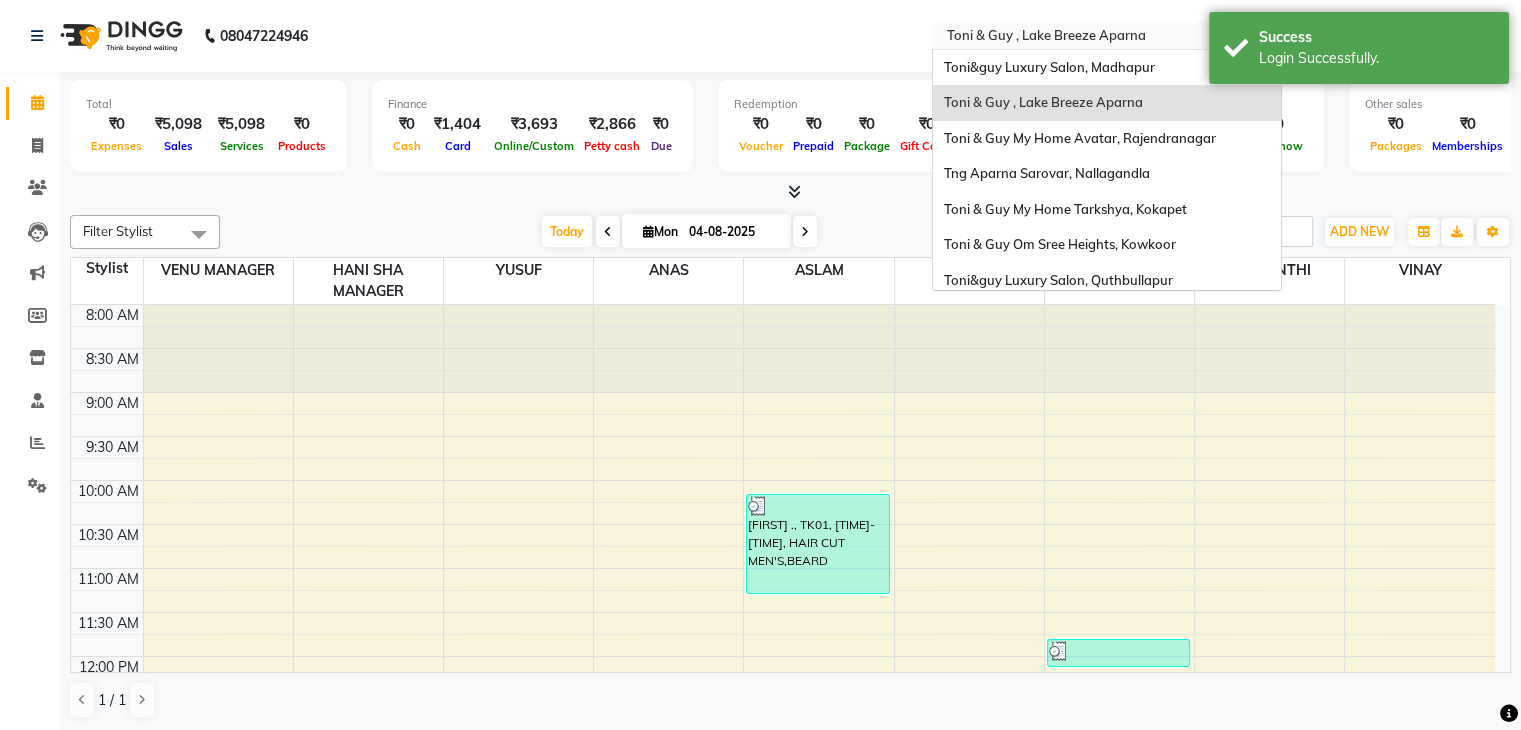 click at bounding box center (1087, 38) 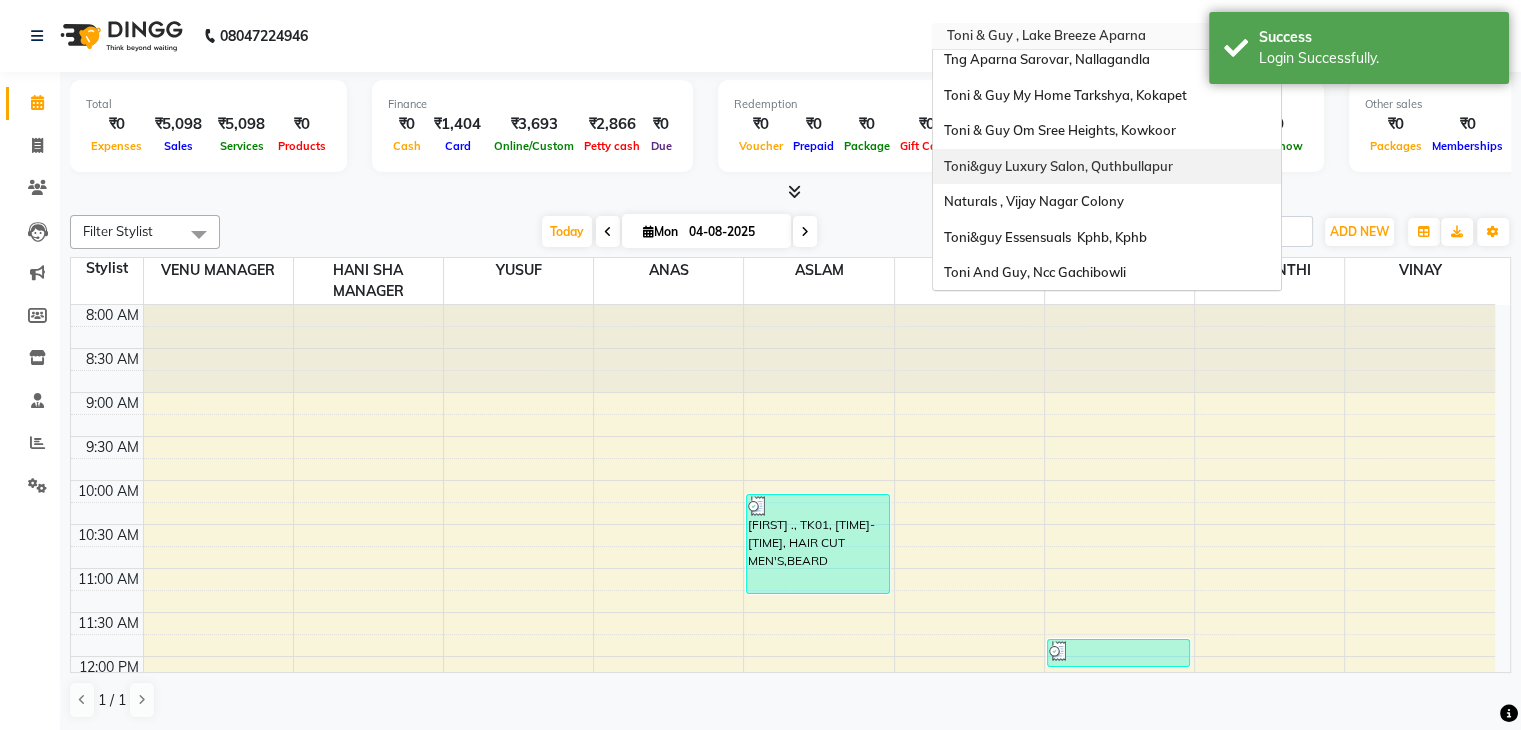 scroll, scrollTop: 0, scrollLeft: 0, axis: both 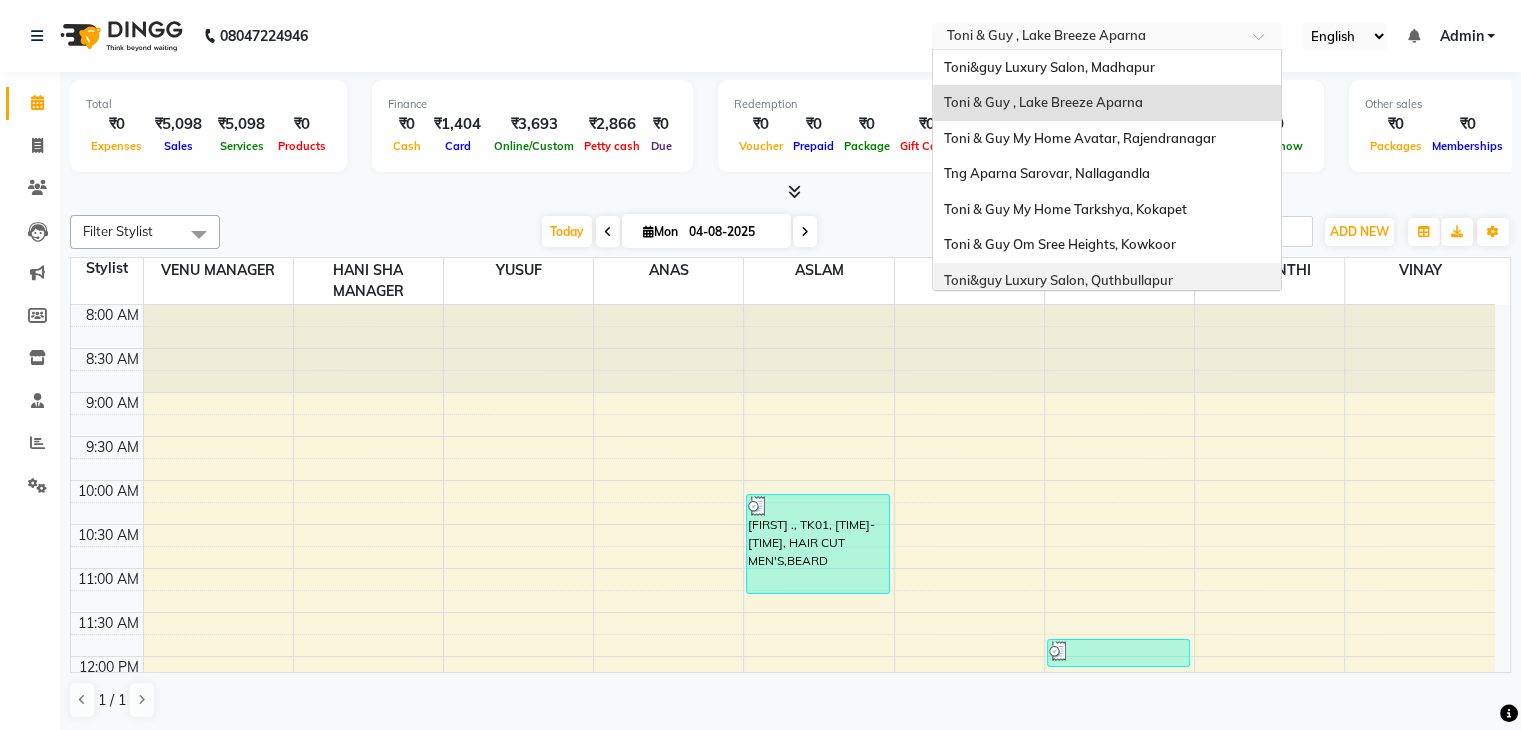 click on "Toni&guy Luxury Salon, Quthbullapur" at bounding box center [1057, 280] 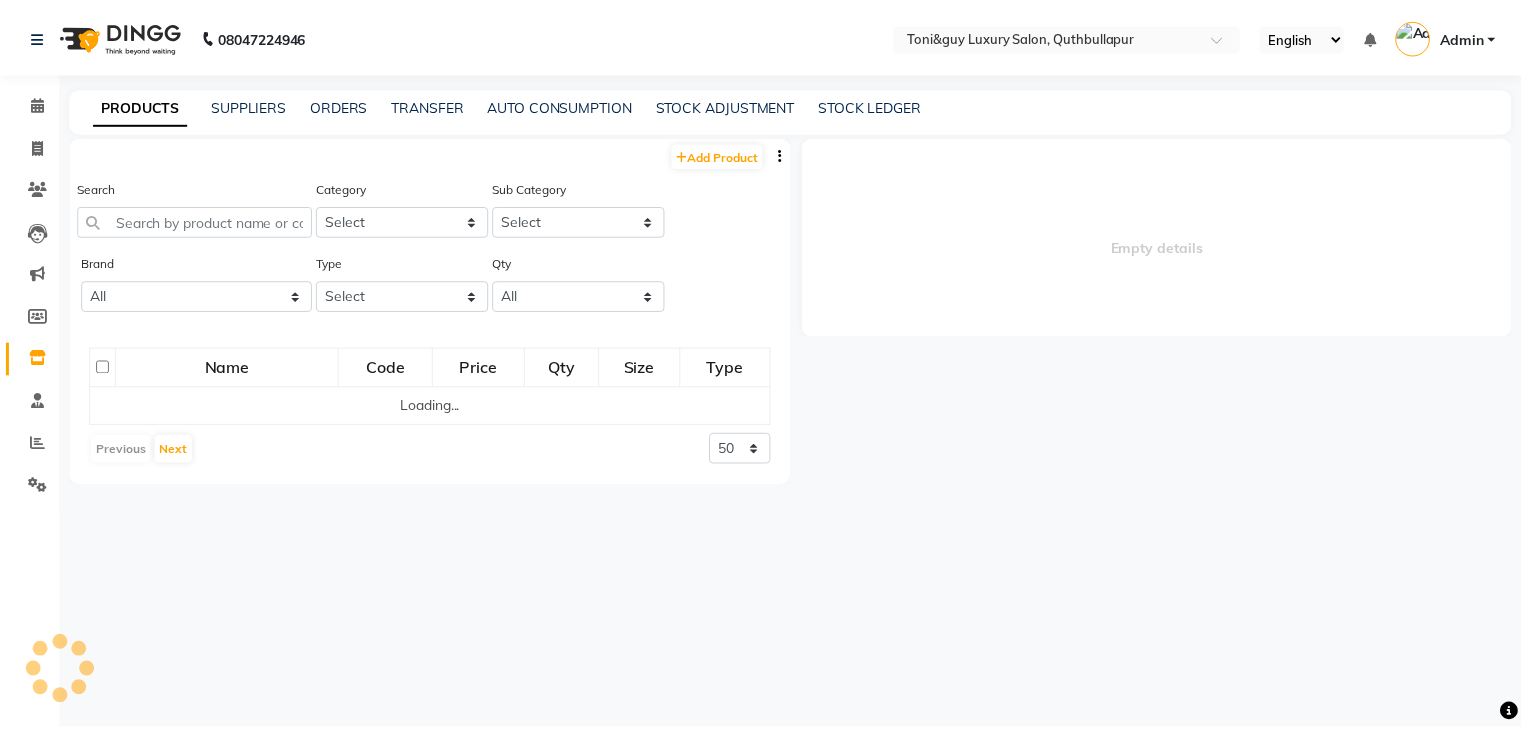 scroll, scrollTop: 0, scrollLeft: 0, axis: both 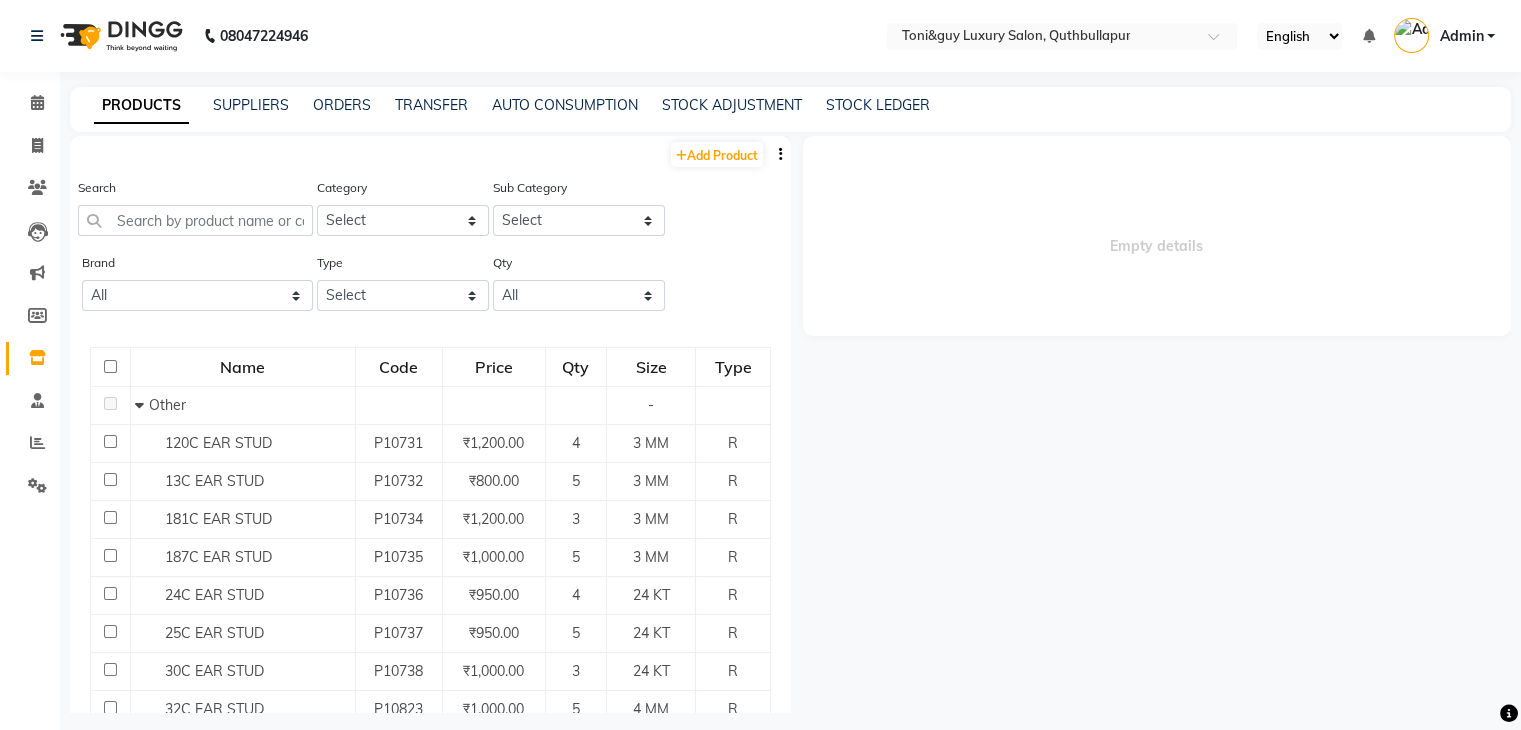 click 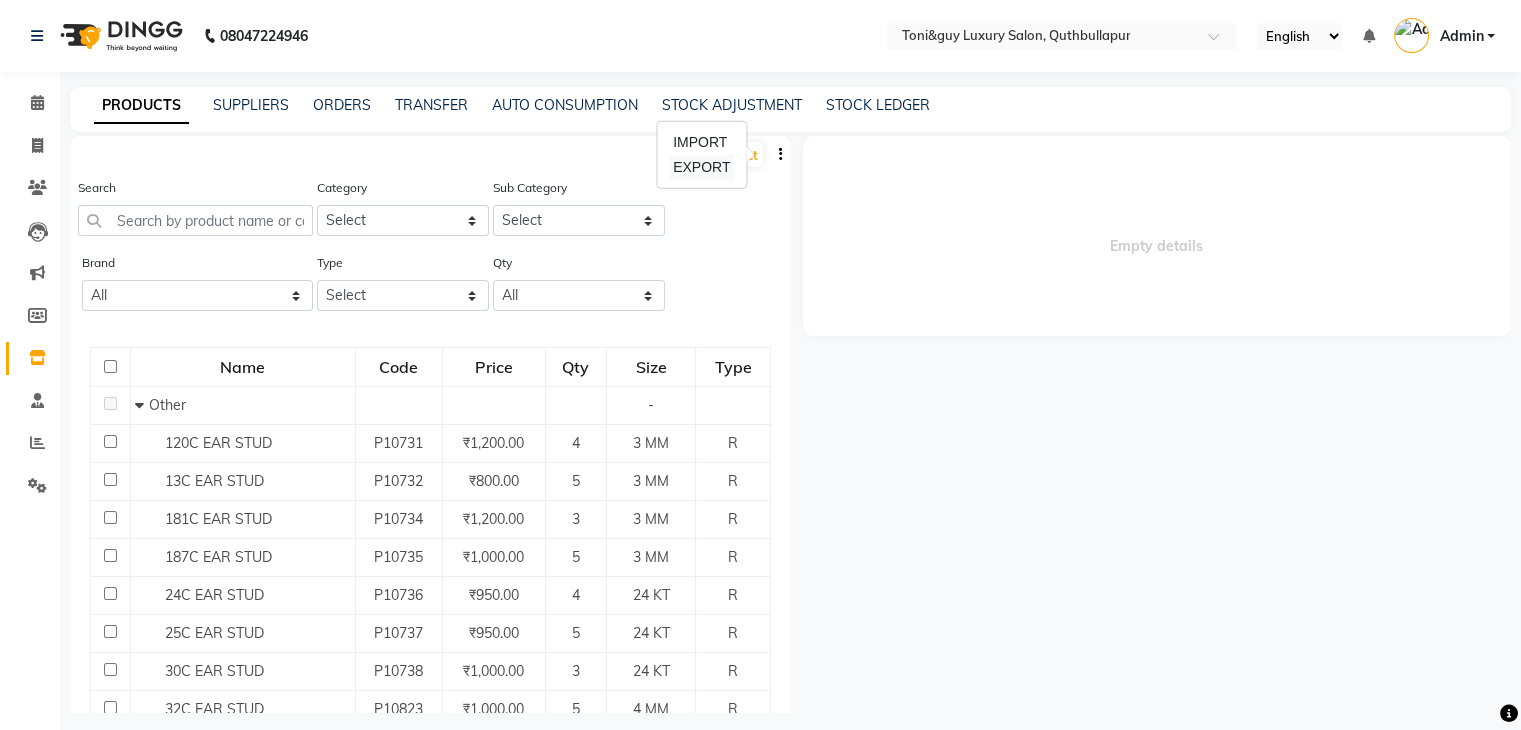 click on "EXPORT" at bounding box center (701, 167) 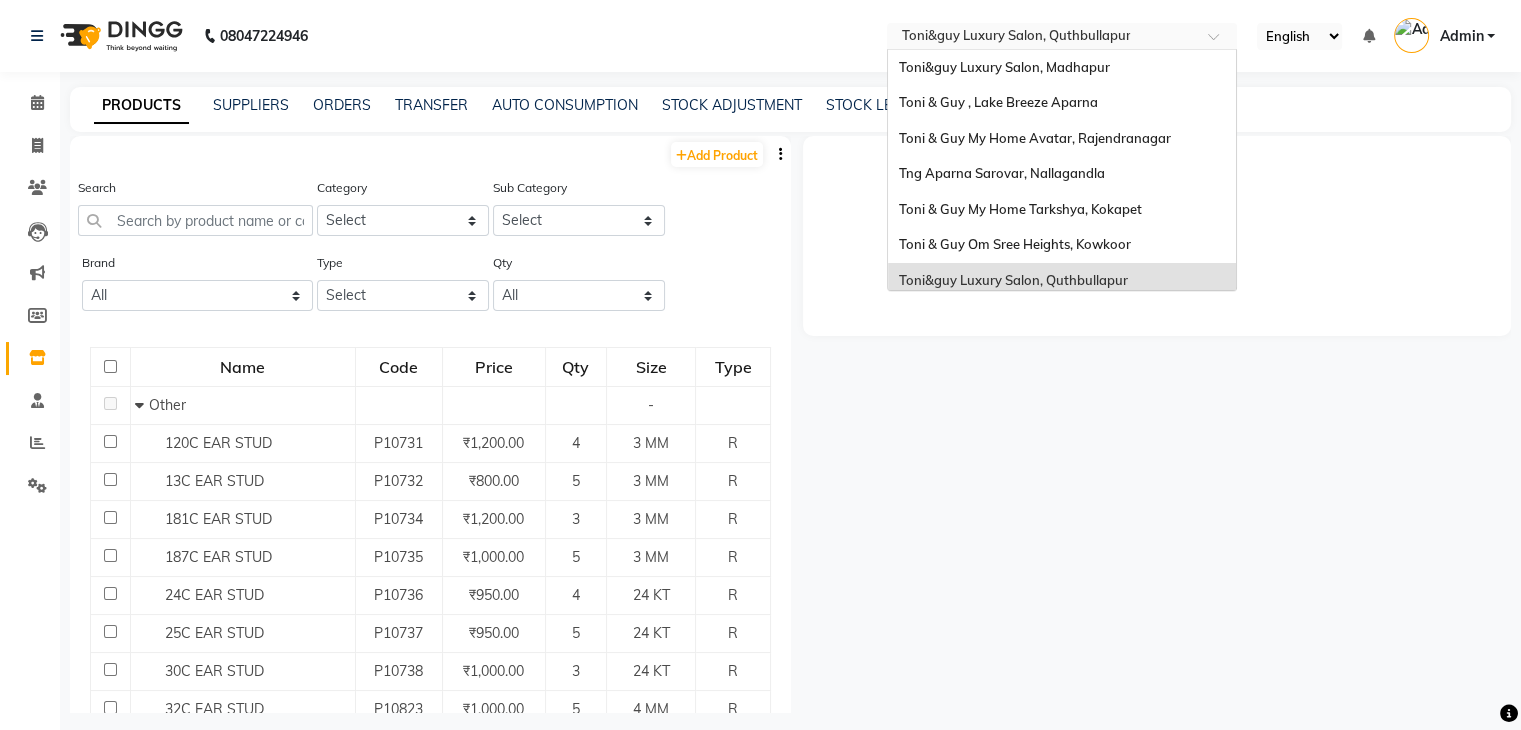 click at bounding box center (1042, 38) 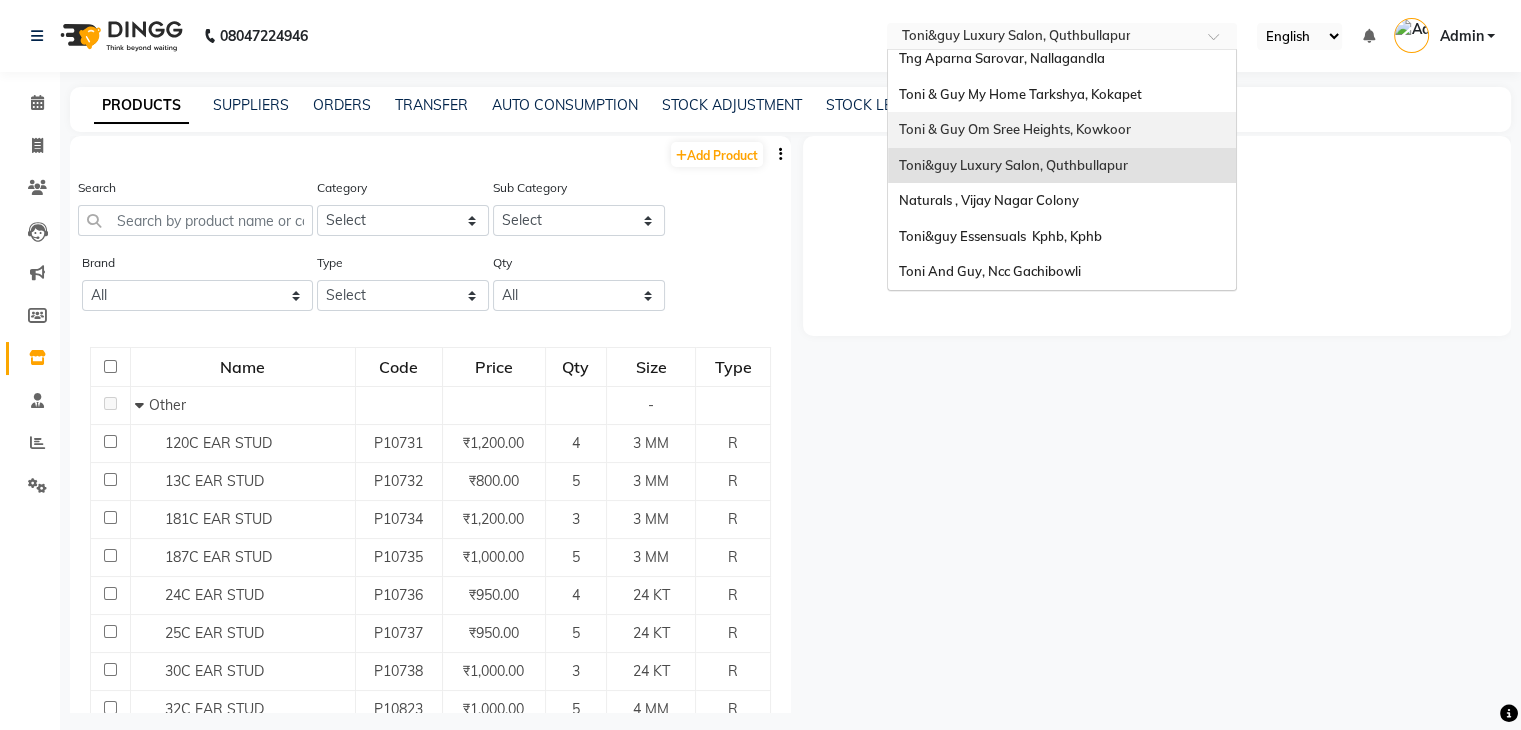 click on "Toni & Guy Om Sree Heights, Kowkoor" at bounding box center (1062, 130) 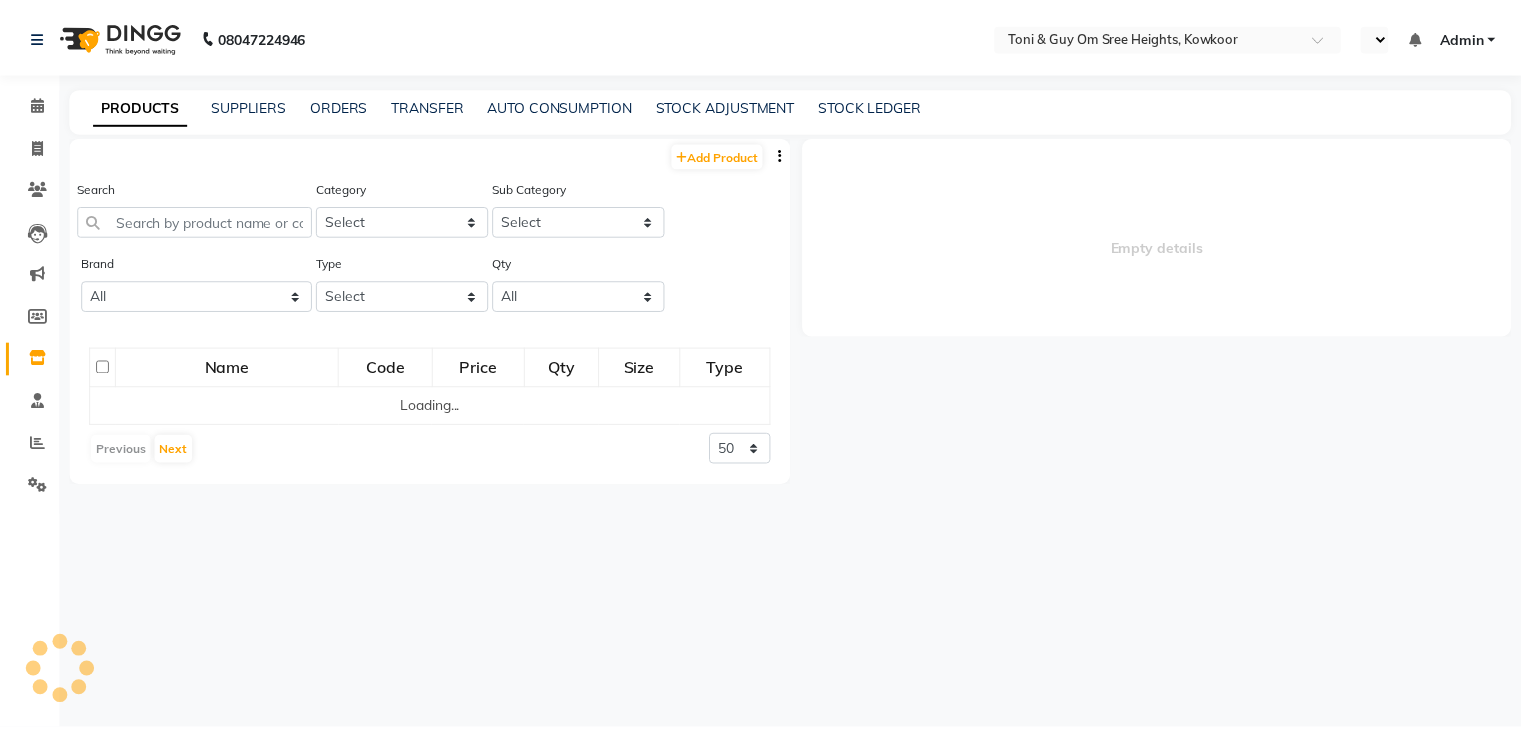 scroll, scrollTop: 0, scrollLeft: 0, axis: both 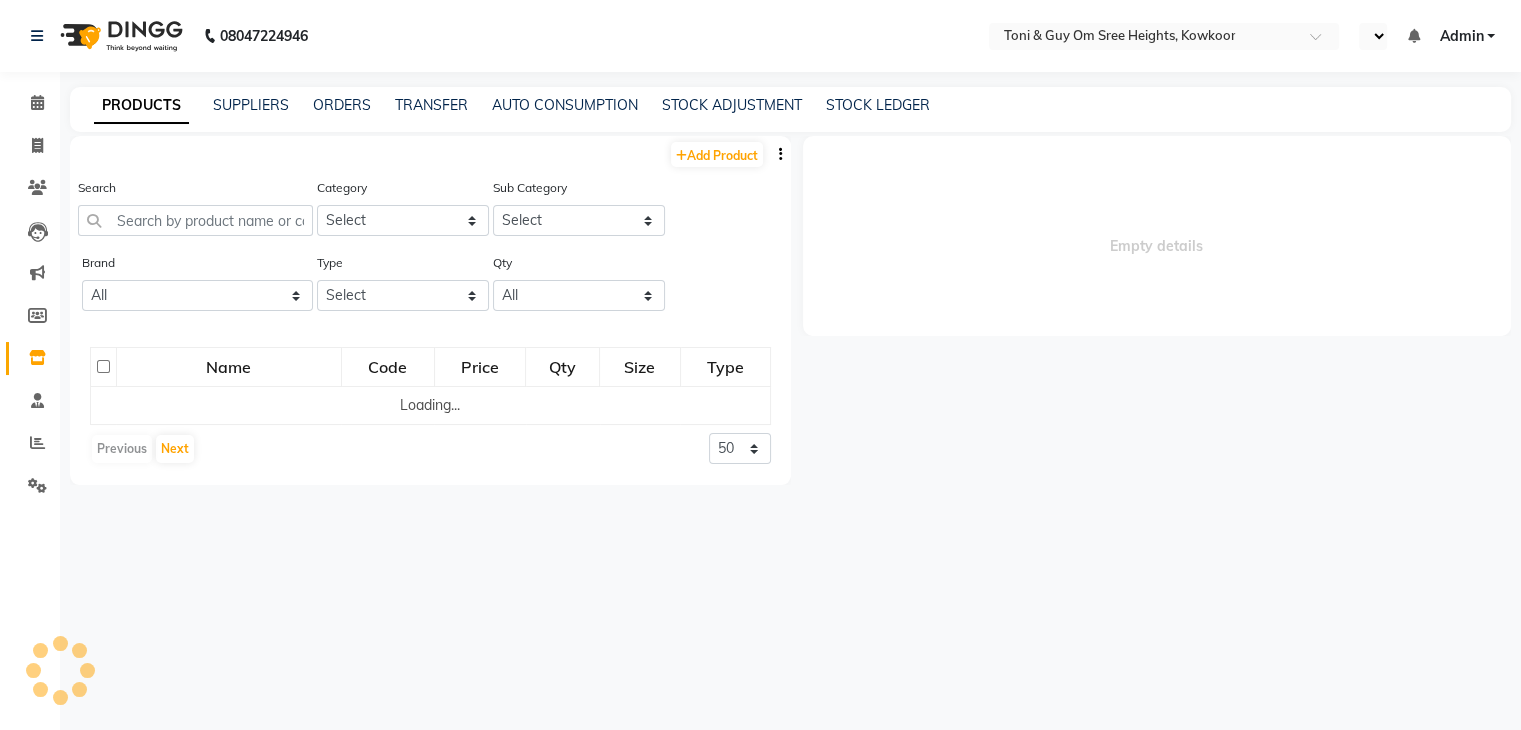 select on "en" 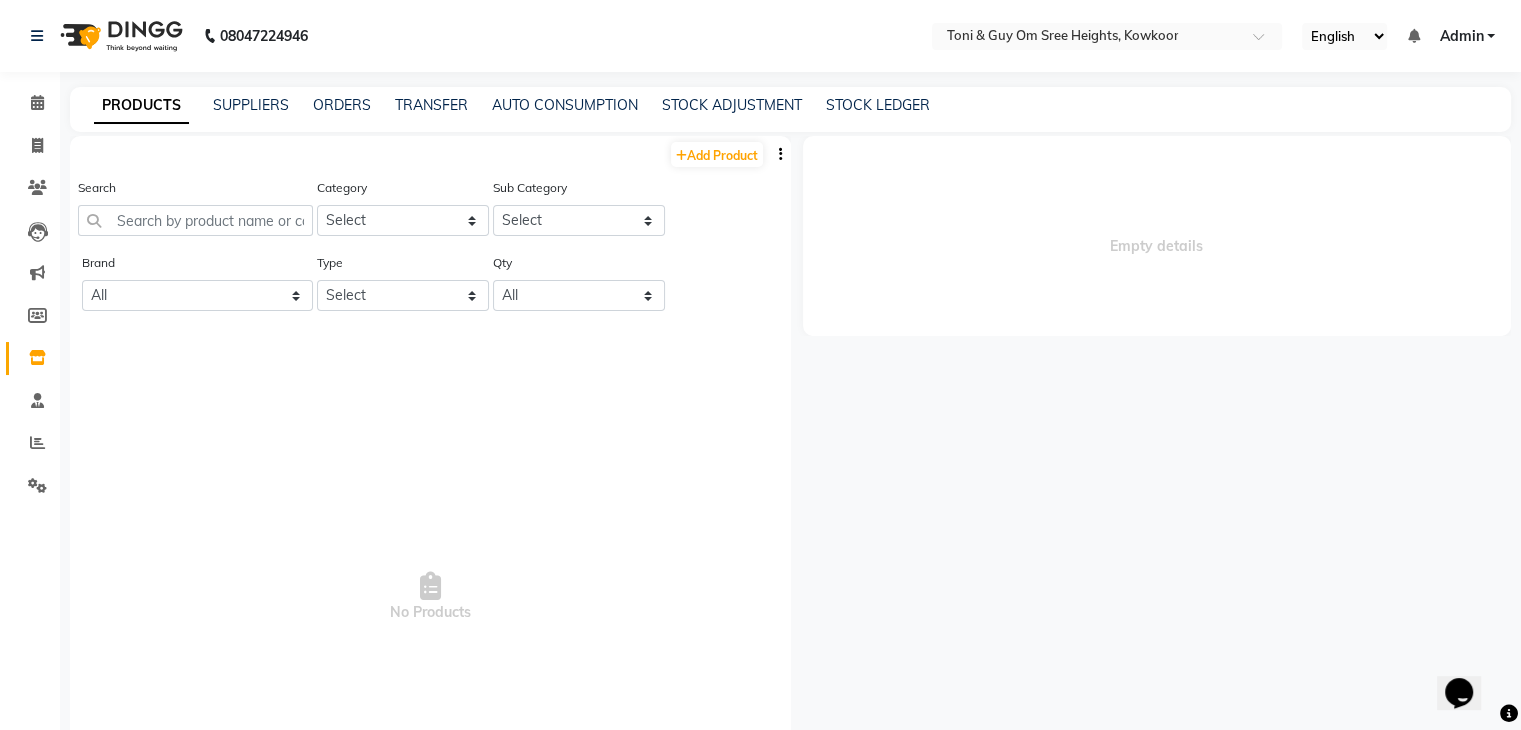 scroll, scrollTop: 0, scrollLeft: 0, axis: both 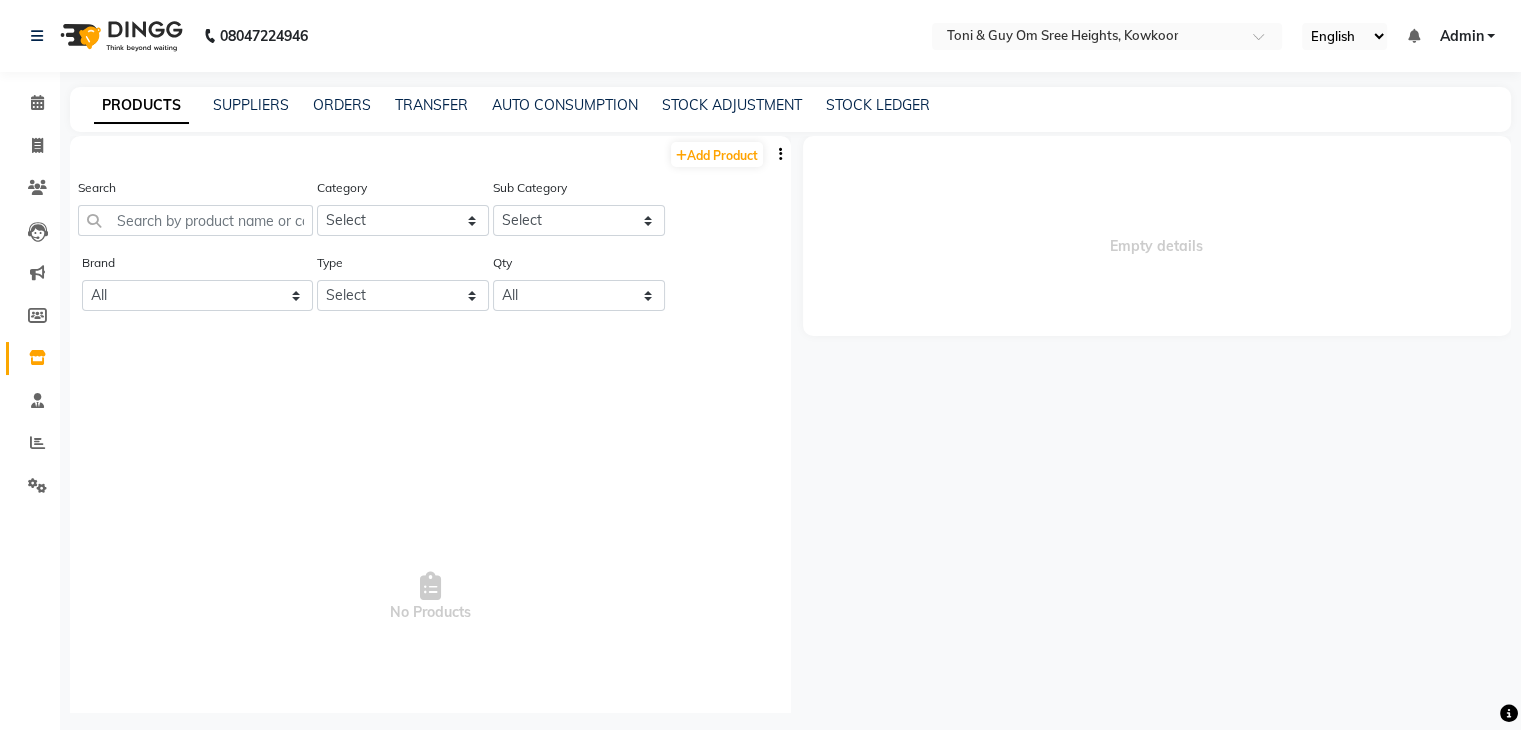 click 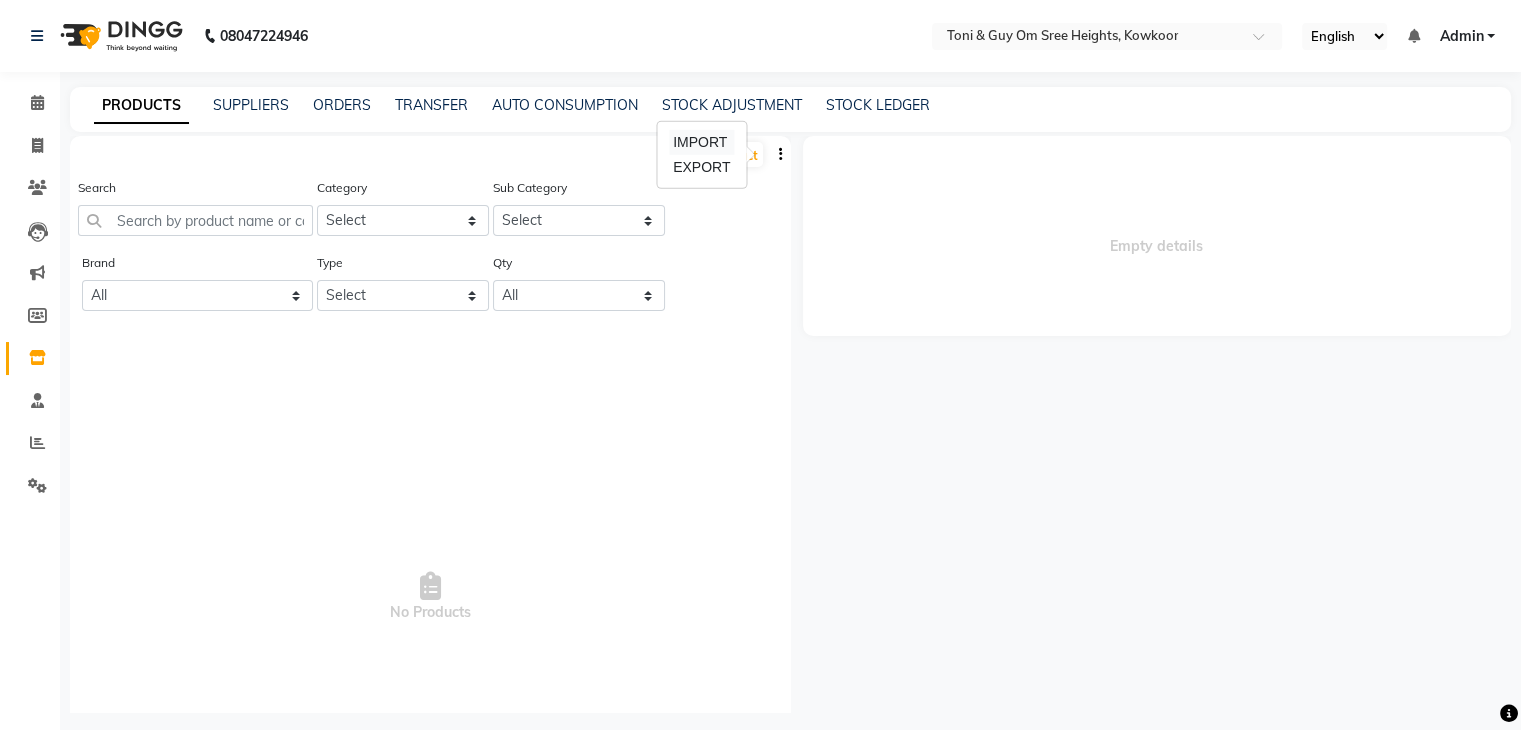 click on "IMPORT" at bounding box center [701, 142] 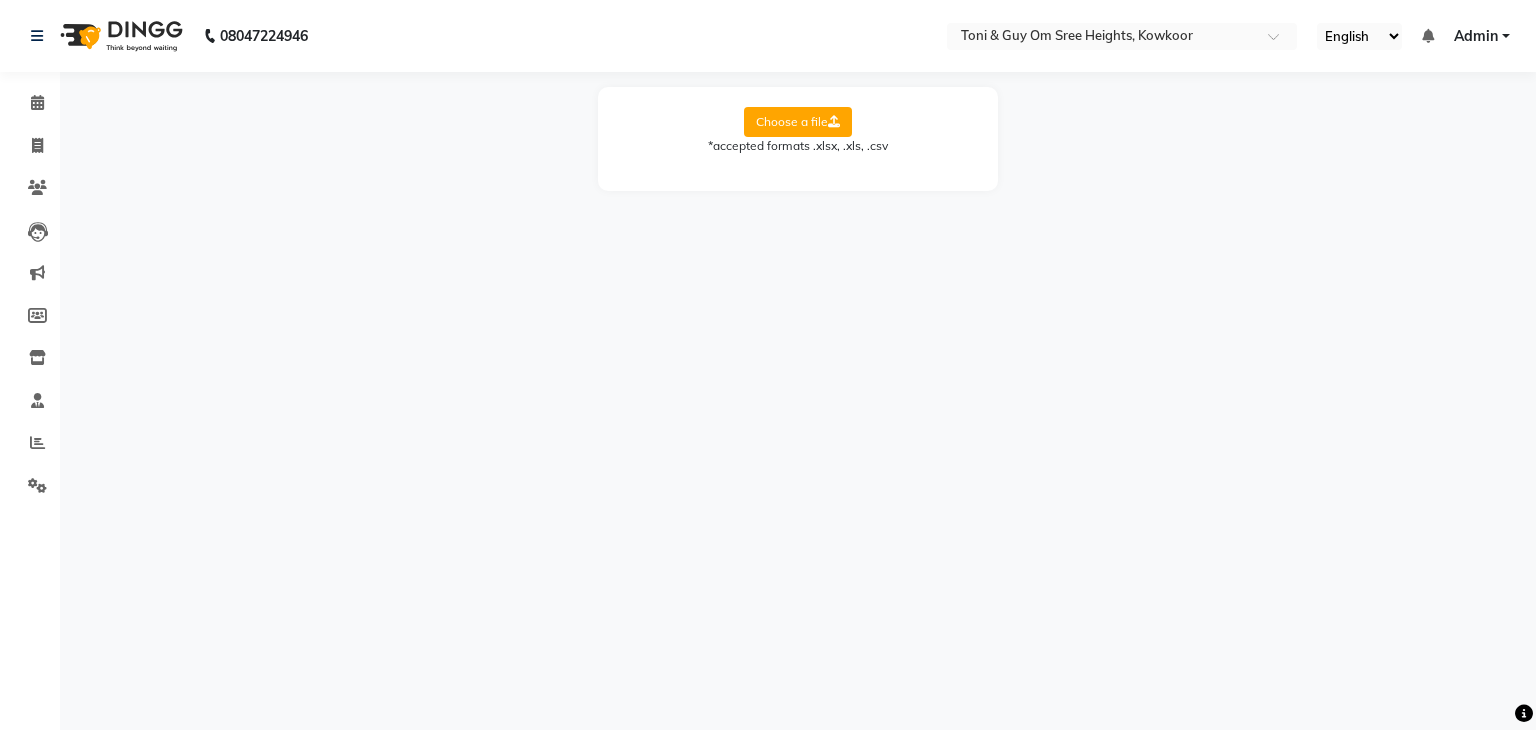 click on "Choose a file" 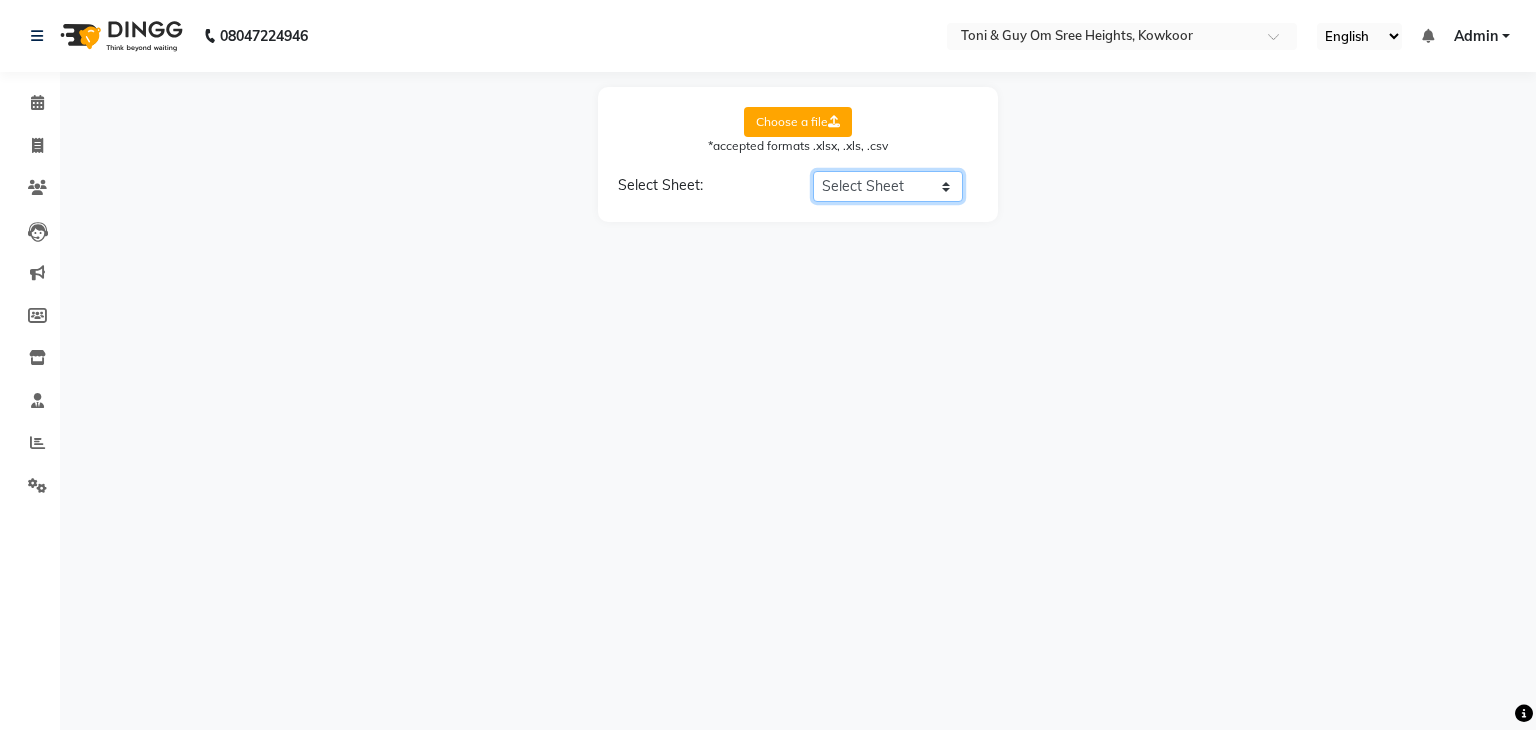 click on "Select Sheet Sheet1" 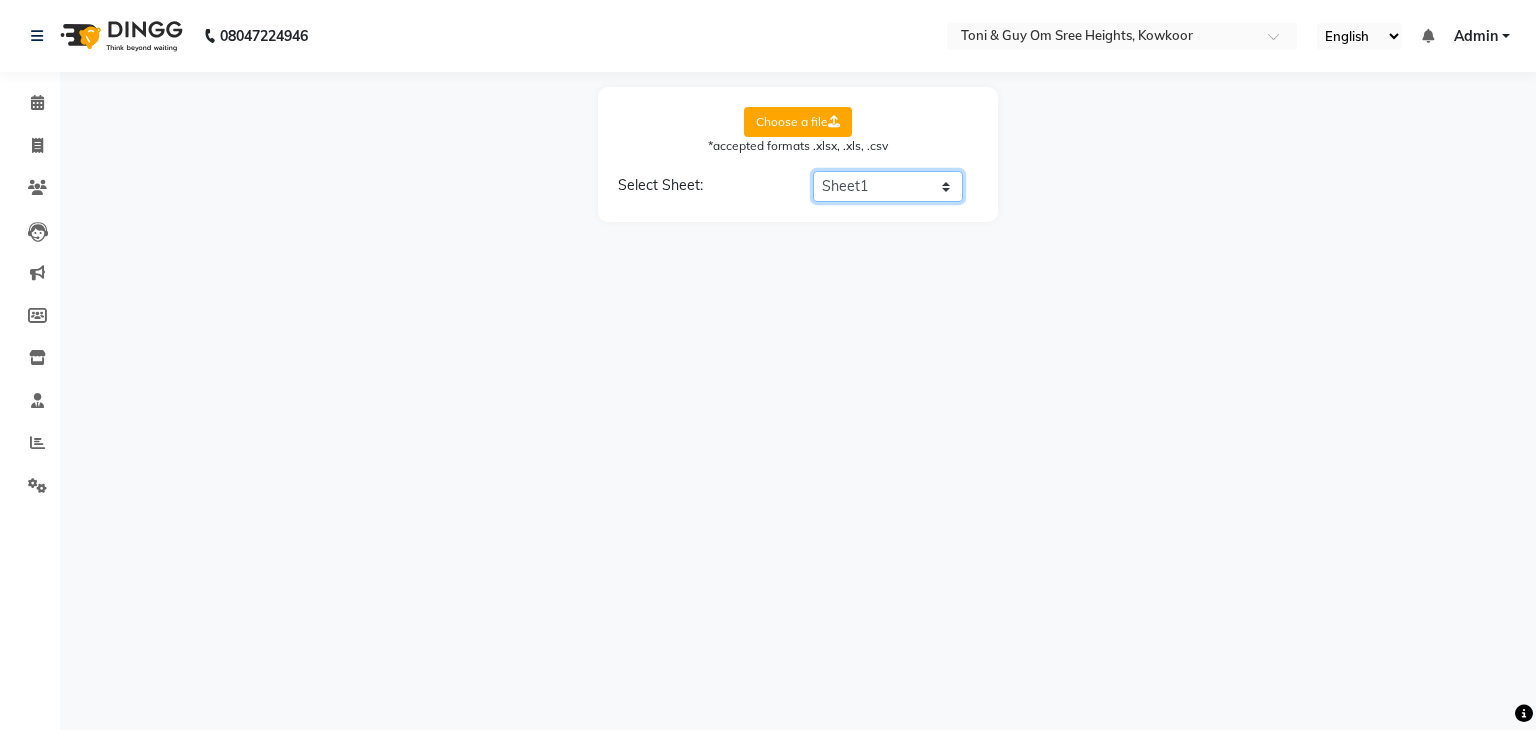 click on "Select Sheet Sheet1" 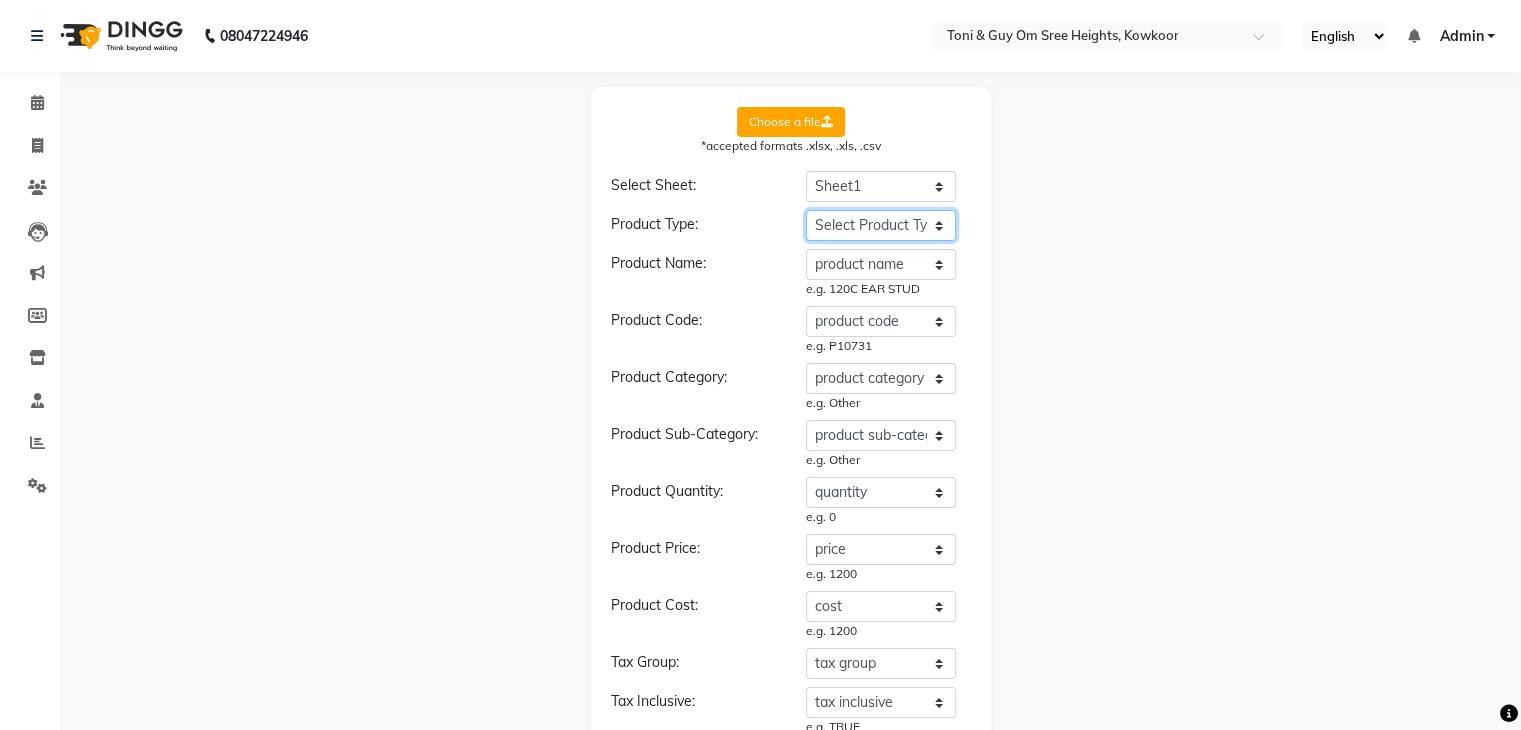 click on "Select Product Type product name product code product category product sub-category type price cost brand quantity size unit tax group tax inclusive sku sac code description" 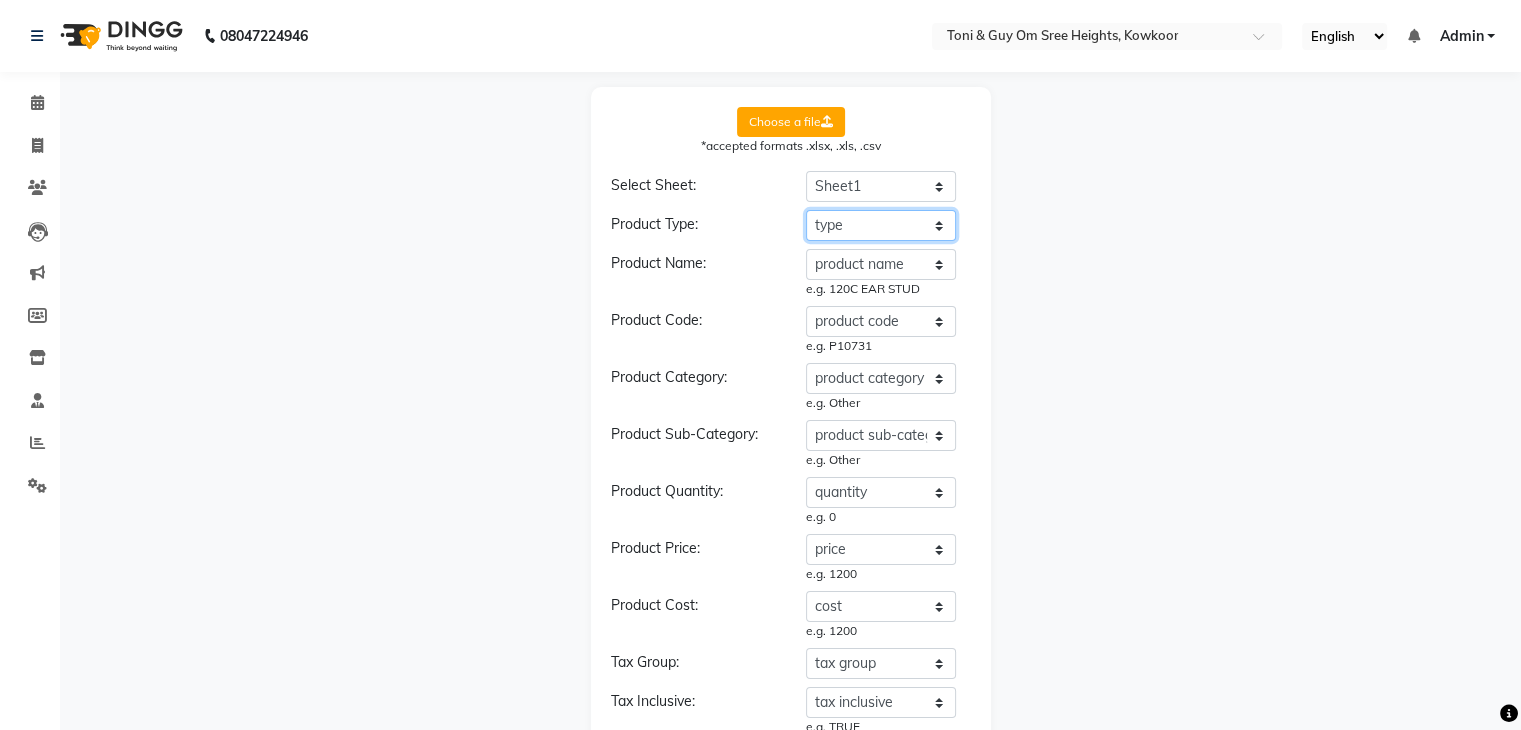 click on "Select Product Type product name product code product category product sub-category type price cost brand quantity size unit tax group tax inclusive sku sac code description" 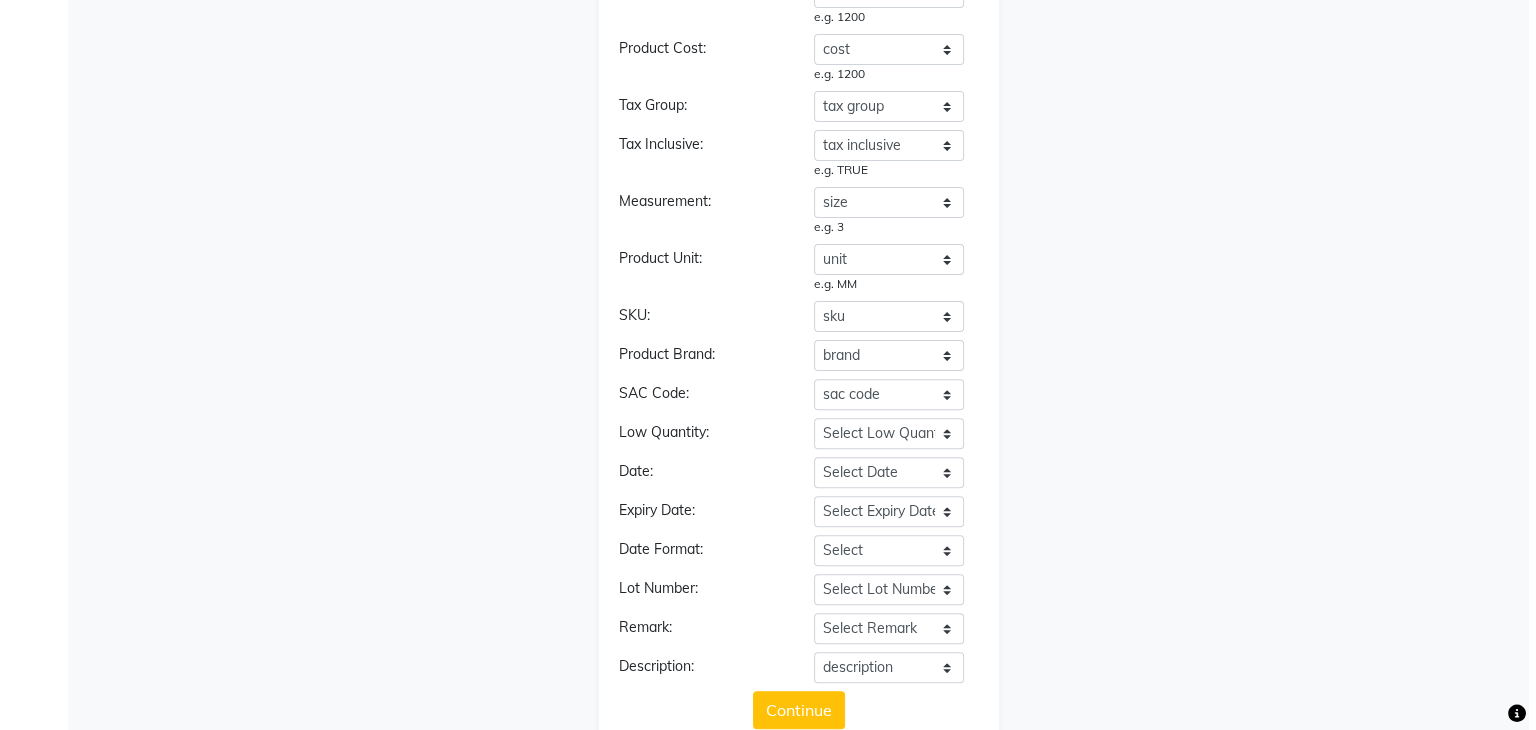scroll, scrollTop: 624, scrollLeft: 0, axis: vertical 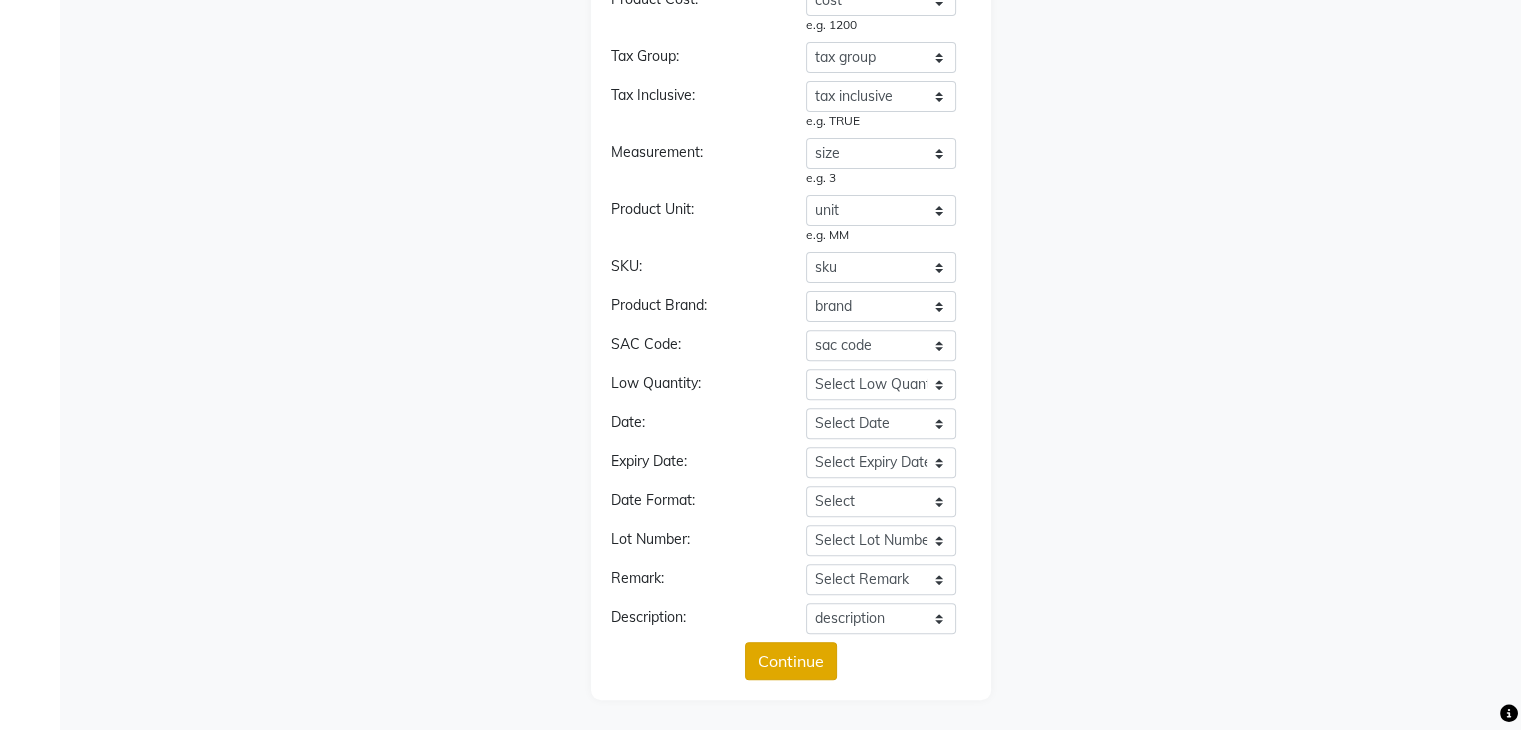 click on "Continue" 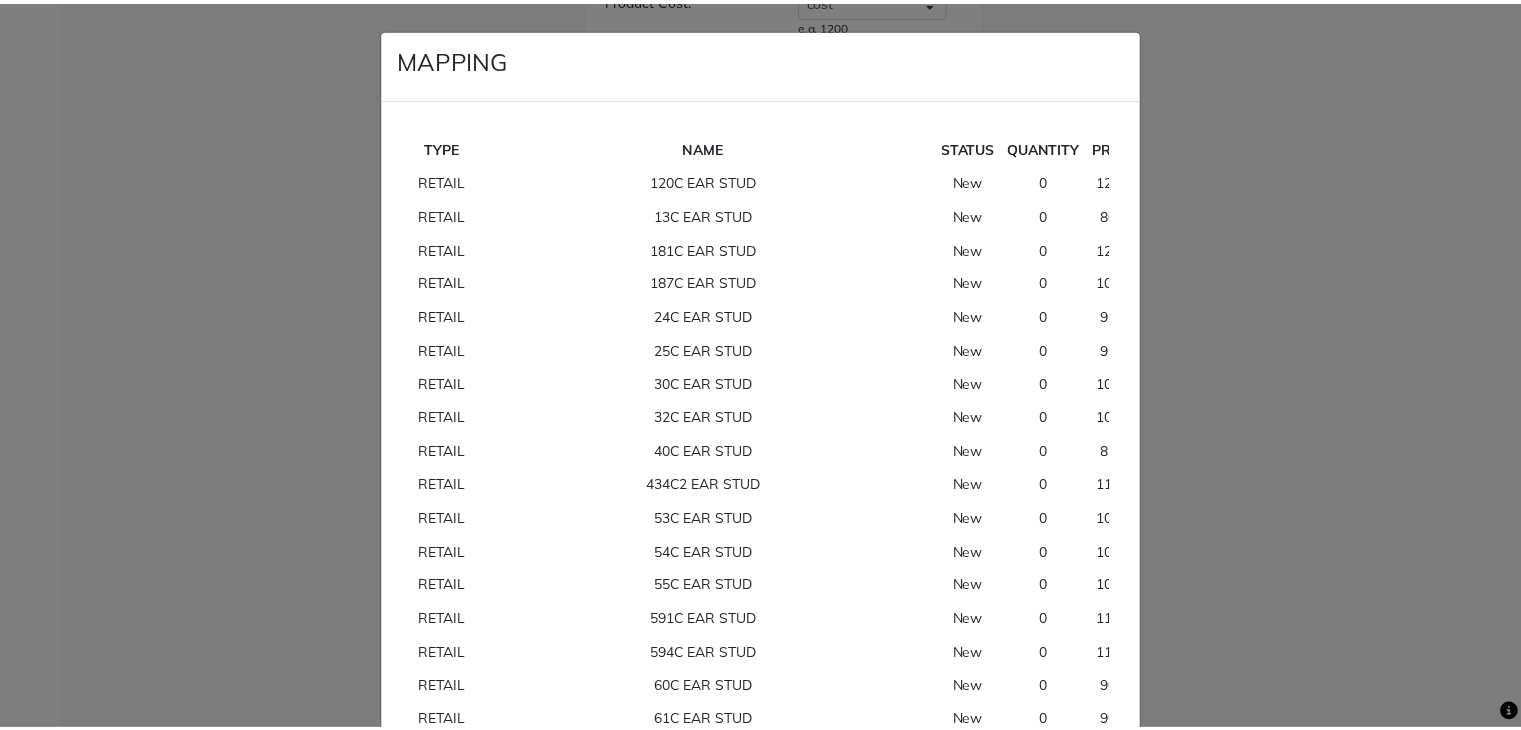 scroll, scrollTop: 5943, scrollLeft: 0, axis: vertical 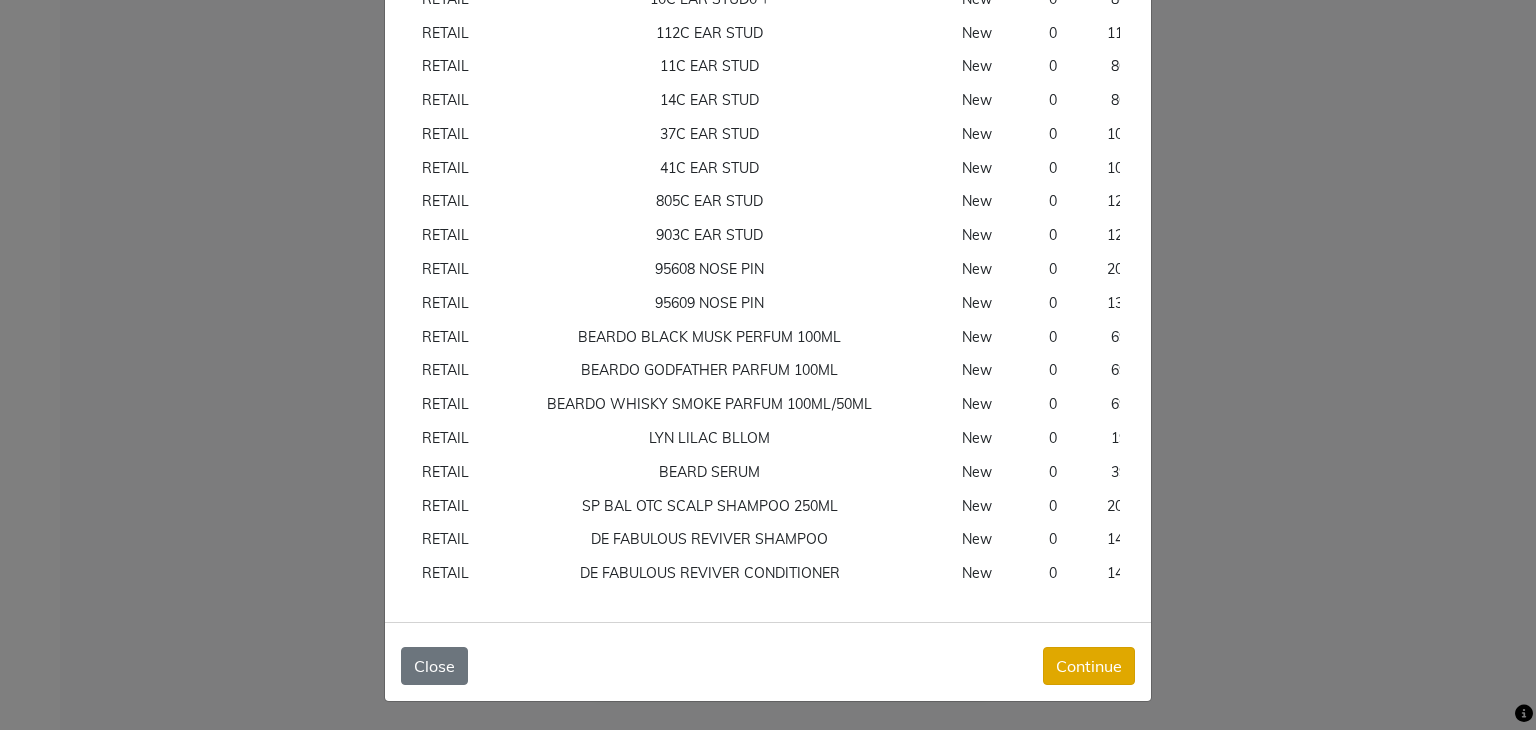 click on "Continue" 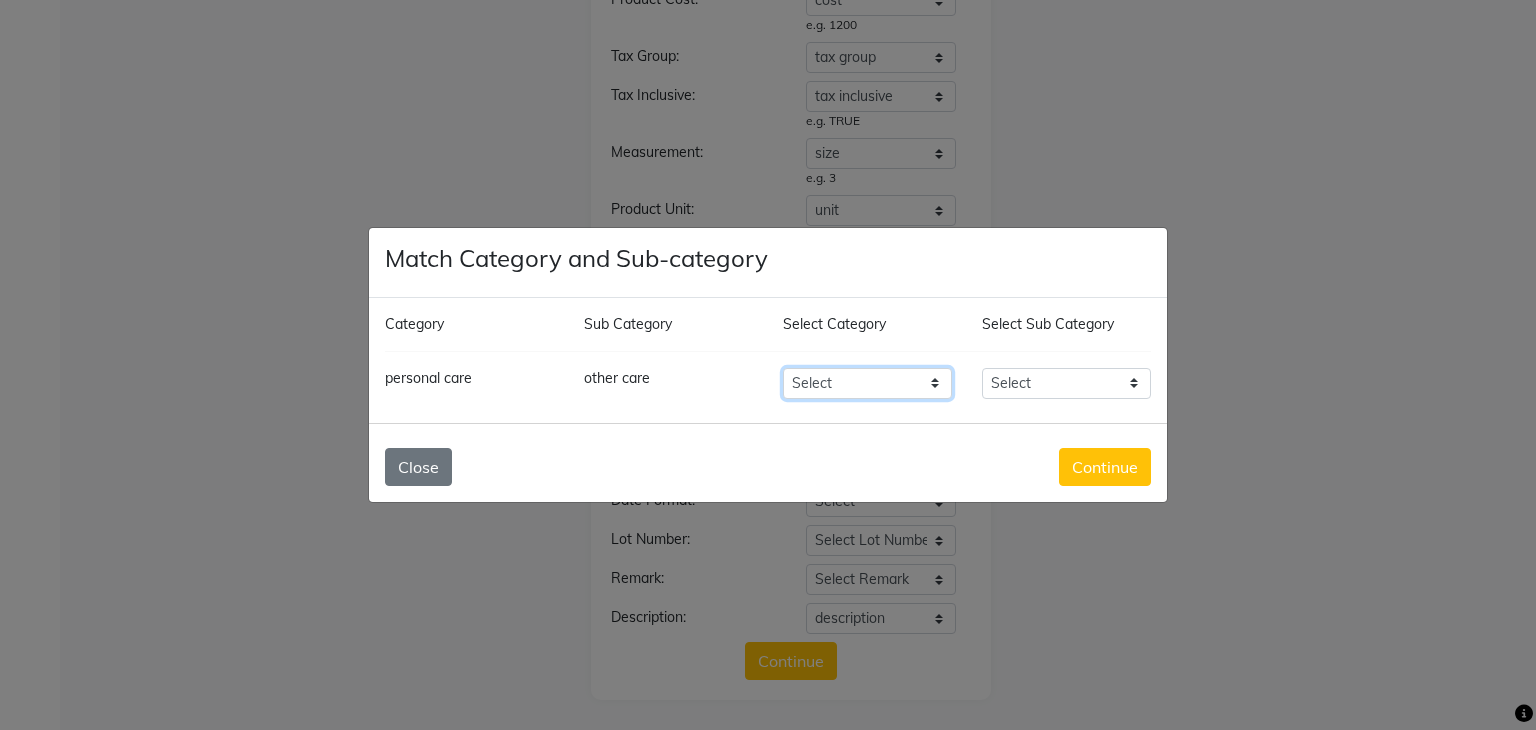 click on "Select Skin Hair Makeup Personal Care Appliances Beard Waxing Disposable Threading Hands and Feet Beauty Planet Botox Cadiveu Casmara Cheryls Loreal Olaplex SHAMPOO LOTUS  DE FABULOUS SHEA BUTTER Other" 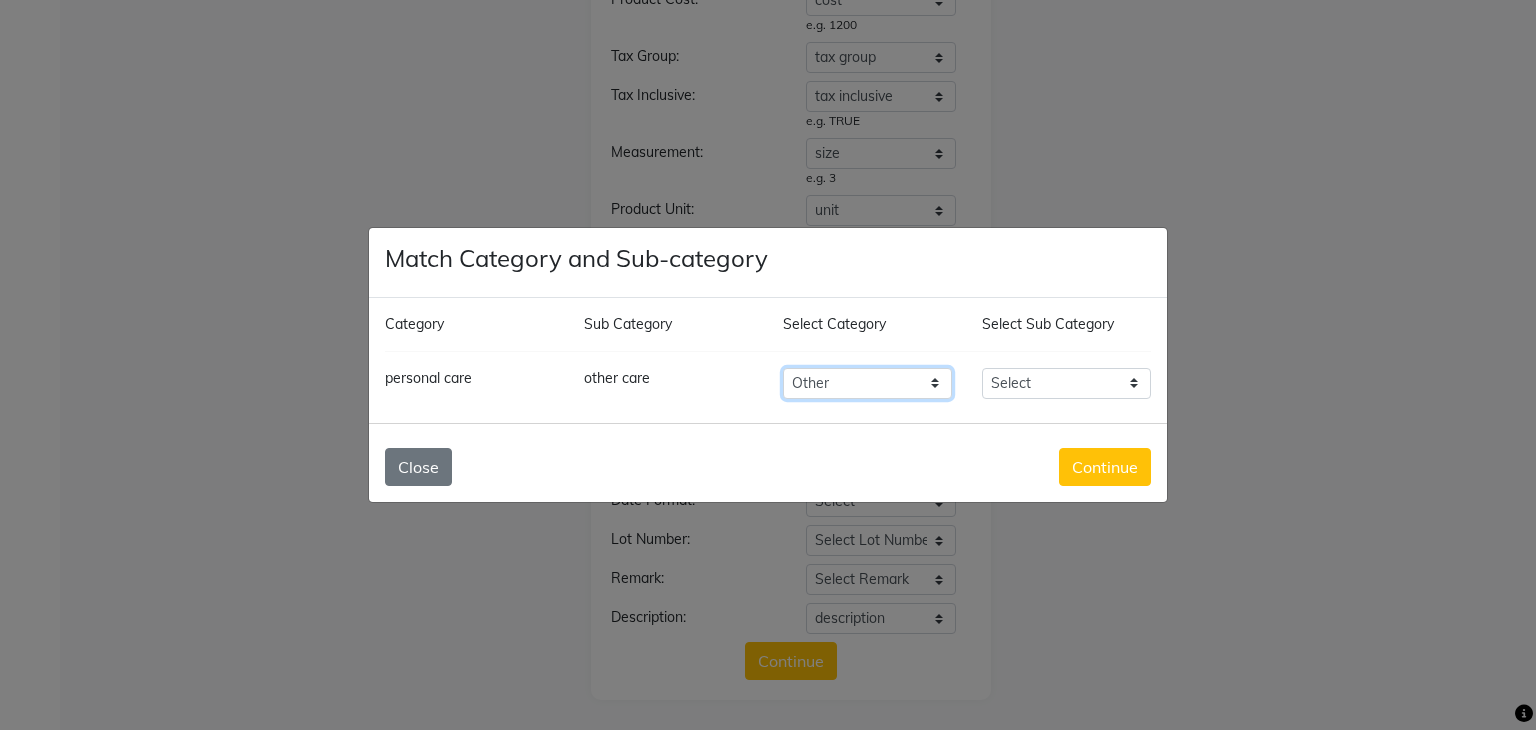 click on "Select Skin Hair Makeup Personal Care Appliances Beard Waxing Disposable Threading Hands and Feet Beauty Planet Botox Cadiveu Casmara Cheryls Loreal Olaplex SHAMPOO LOTUS  DE FABULOUS SHEA BUTTER Other" 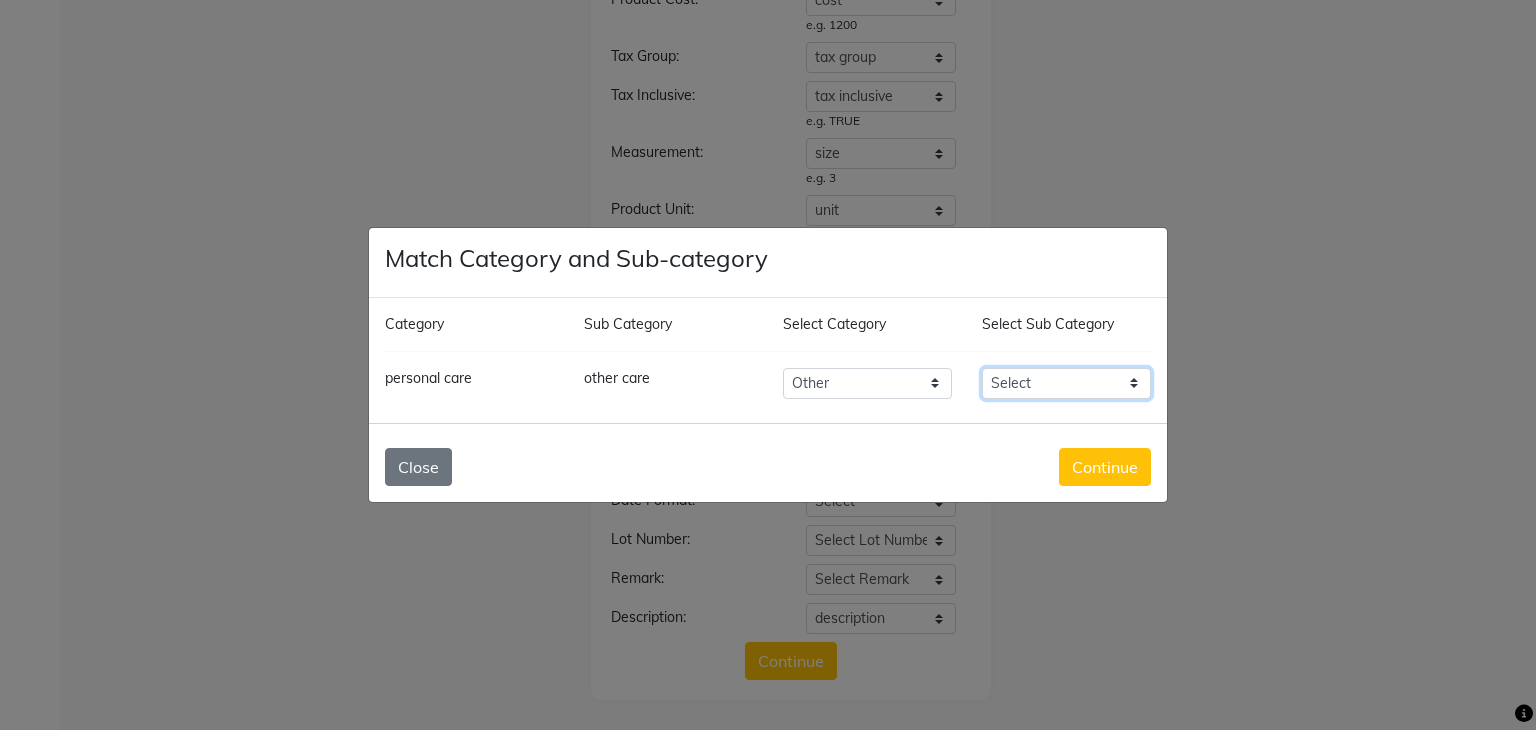 click on "Select Houskeeping PRODUCT Other" 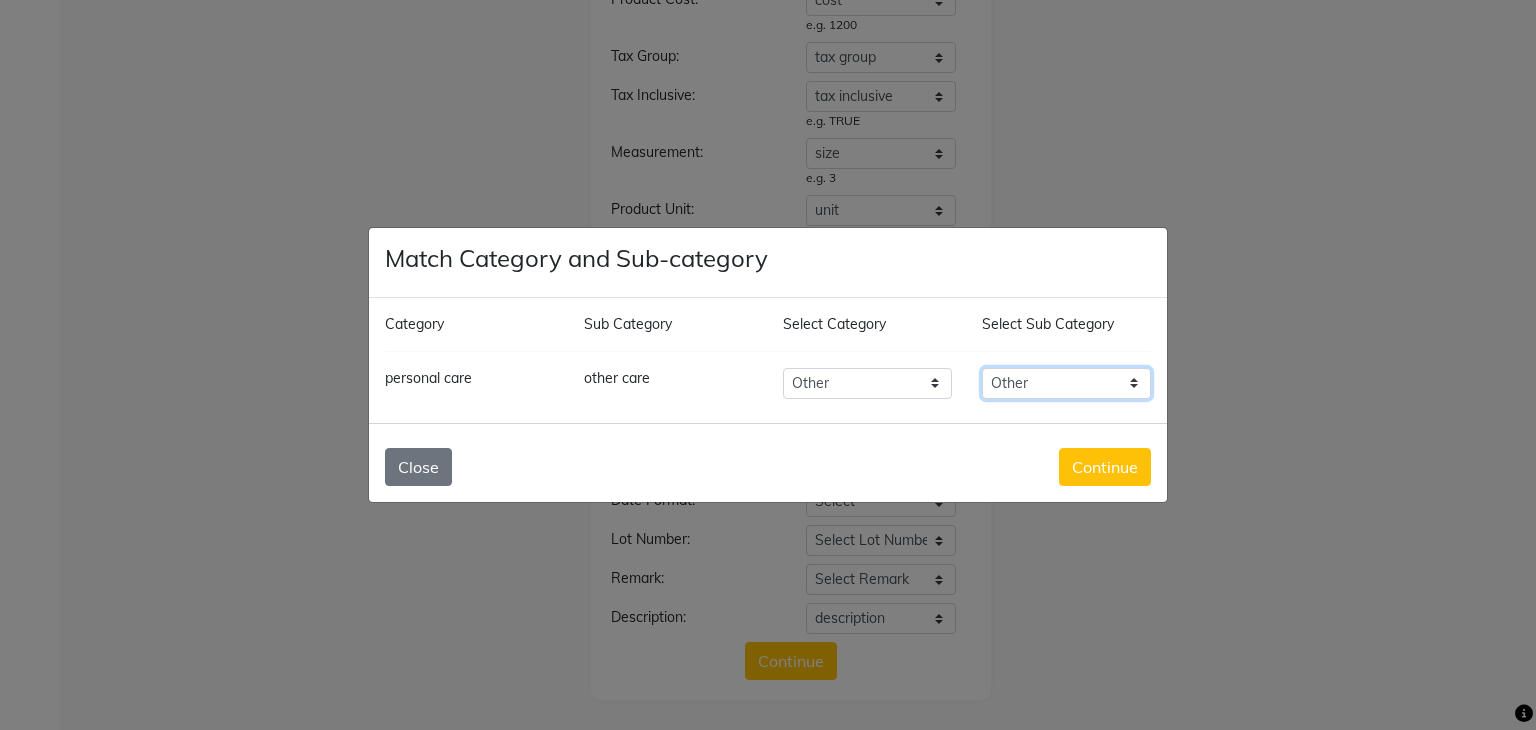 click on "Select Houskeeping PRODUCT Other" 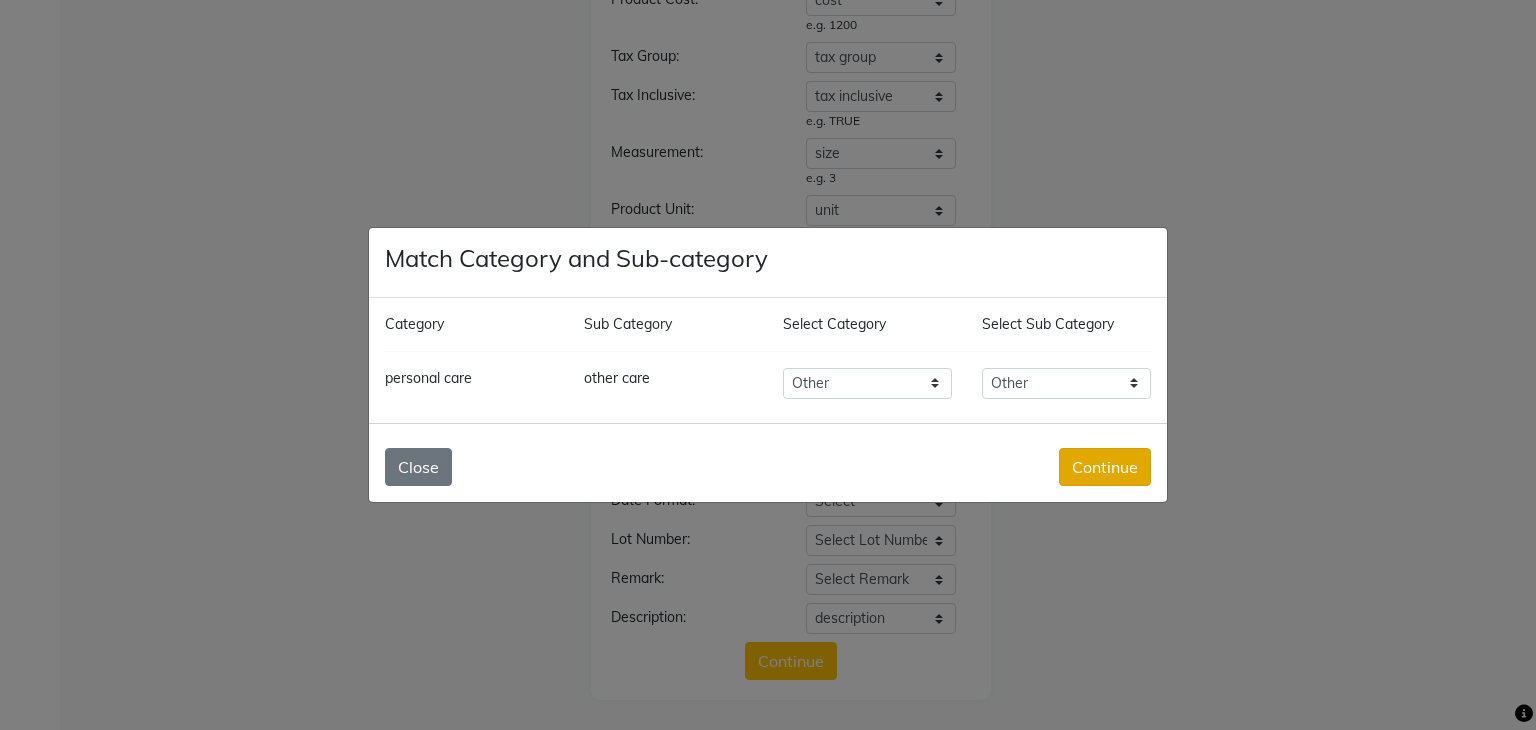 click on "Continue" 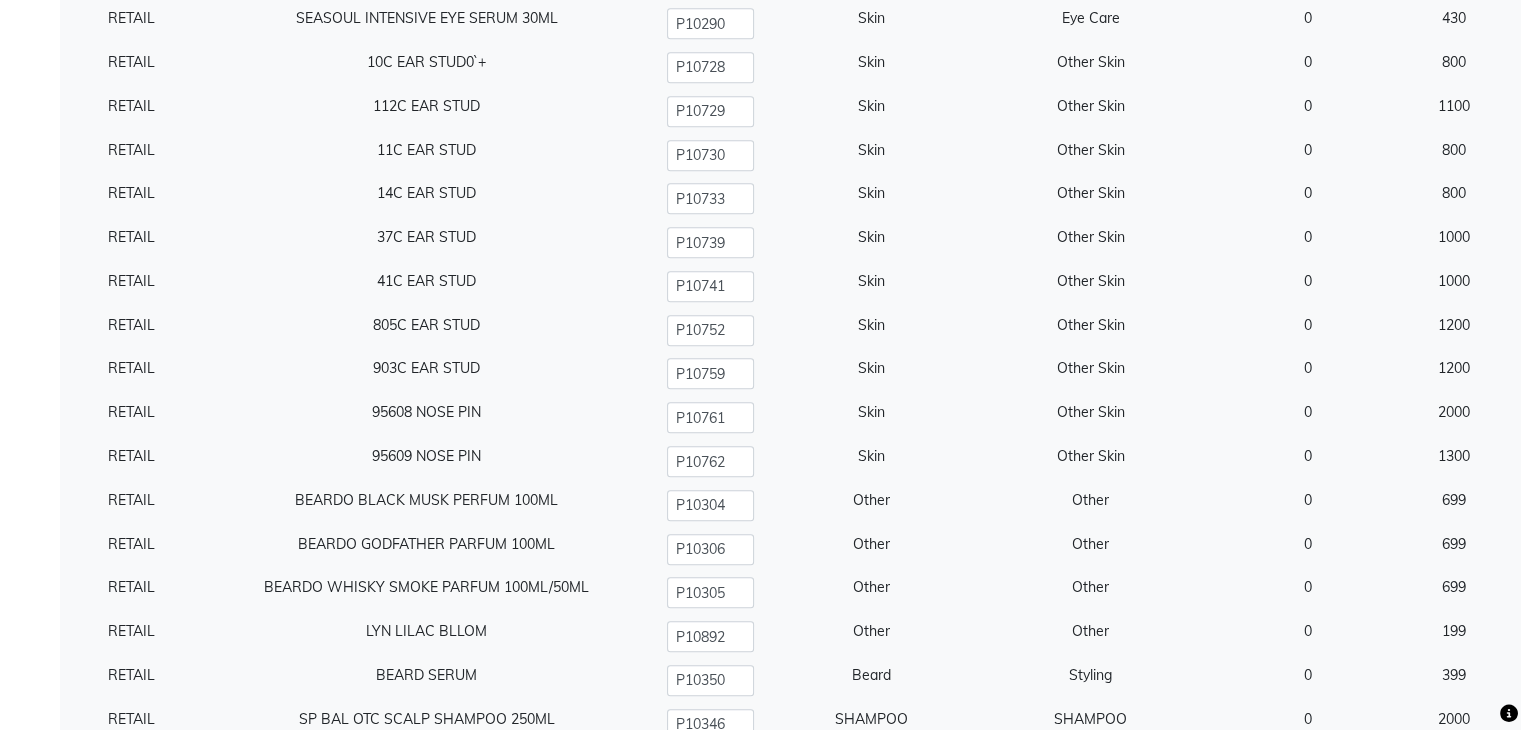 scroll, scrollTop: 8986, scrollLeft: 0, axis: vertical 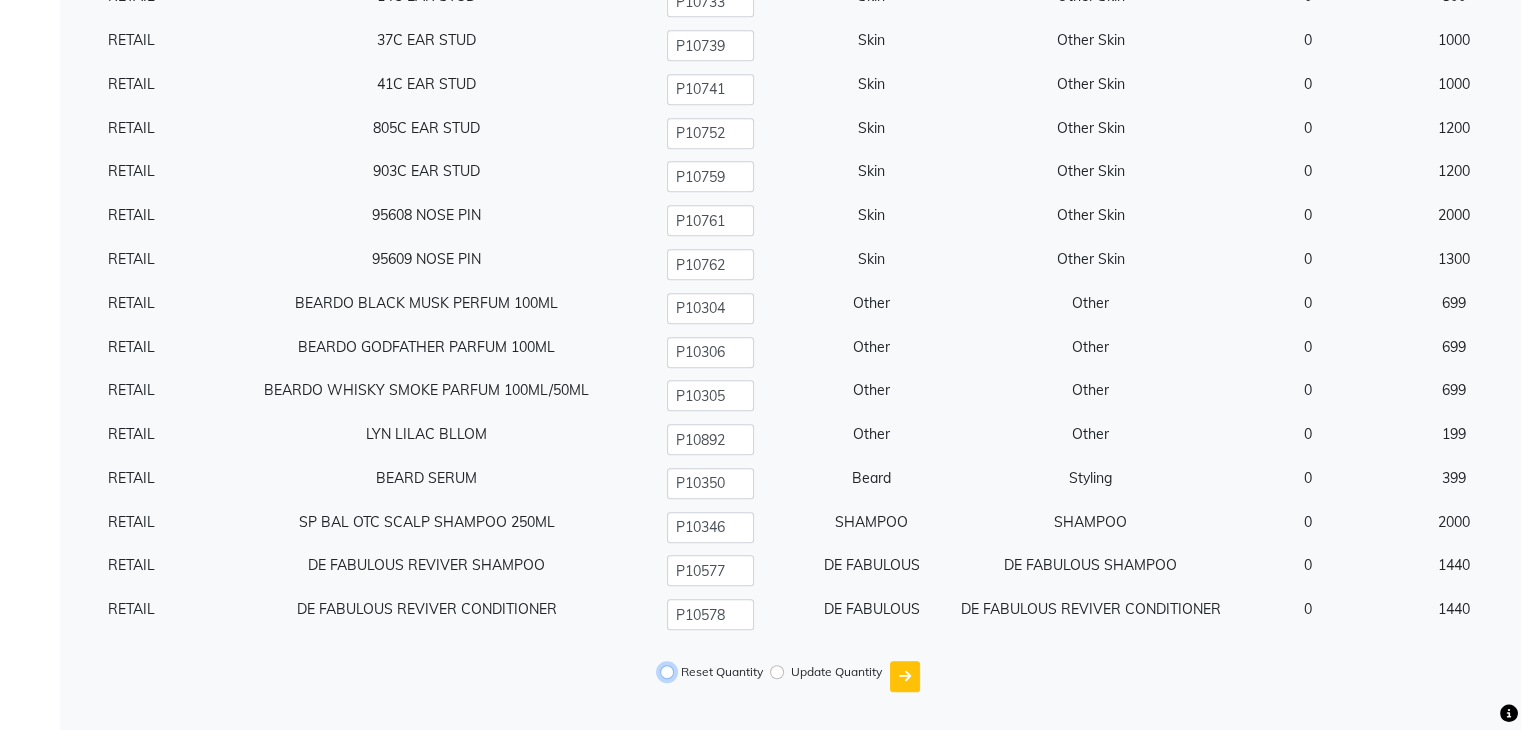 click on "Reset Quantity" at bounding box center (667, 672) 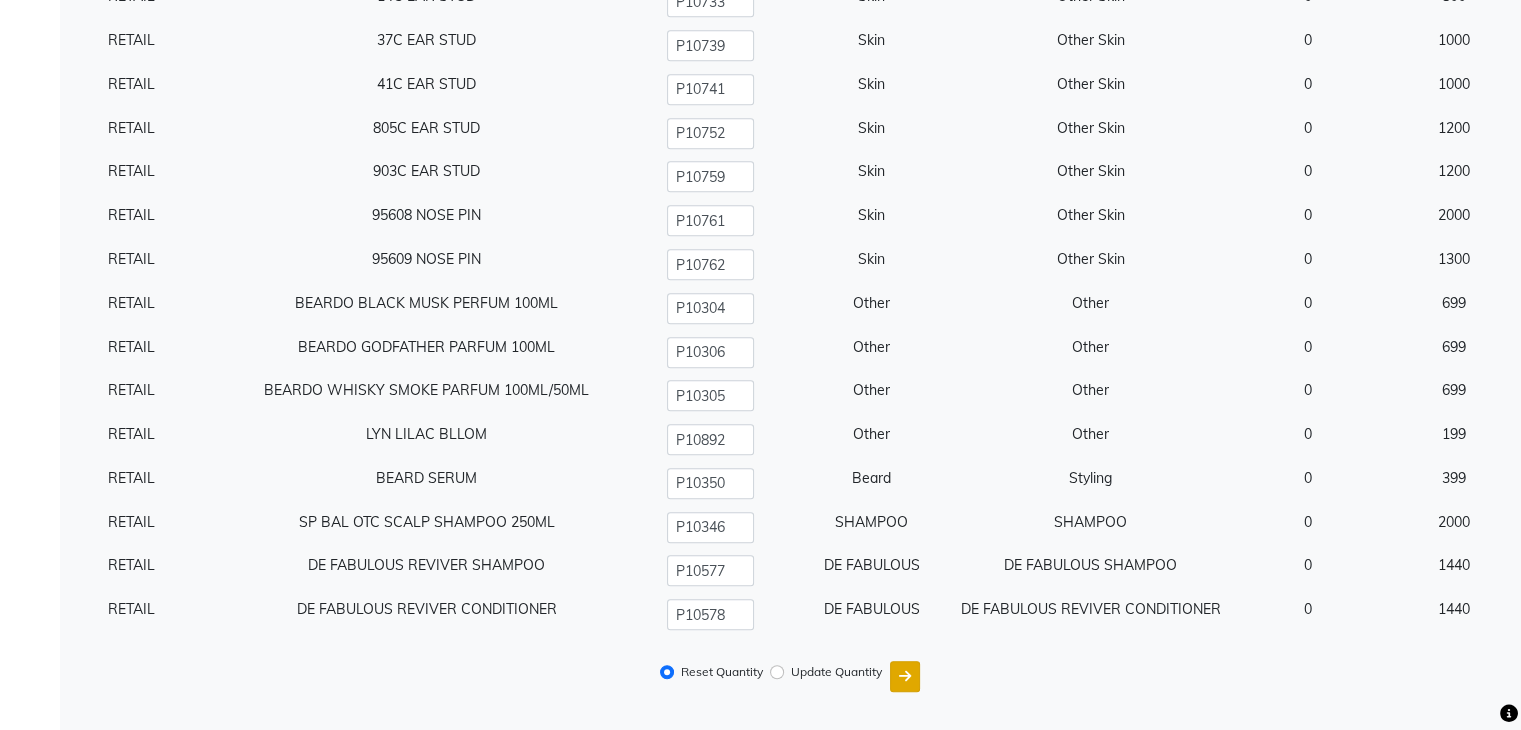 click 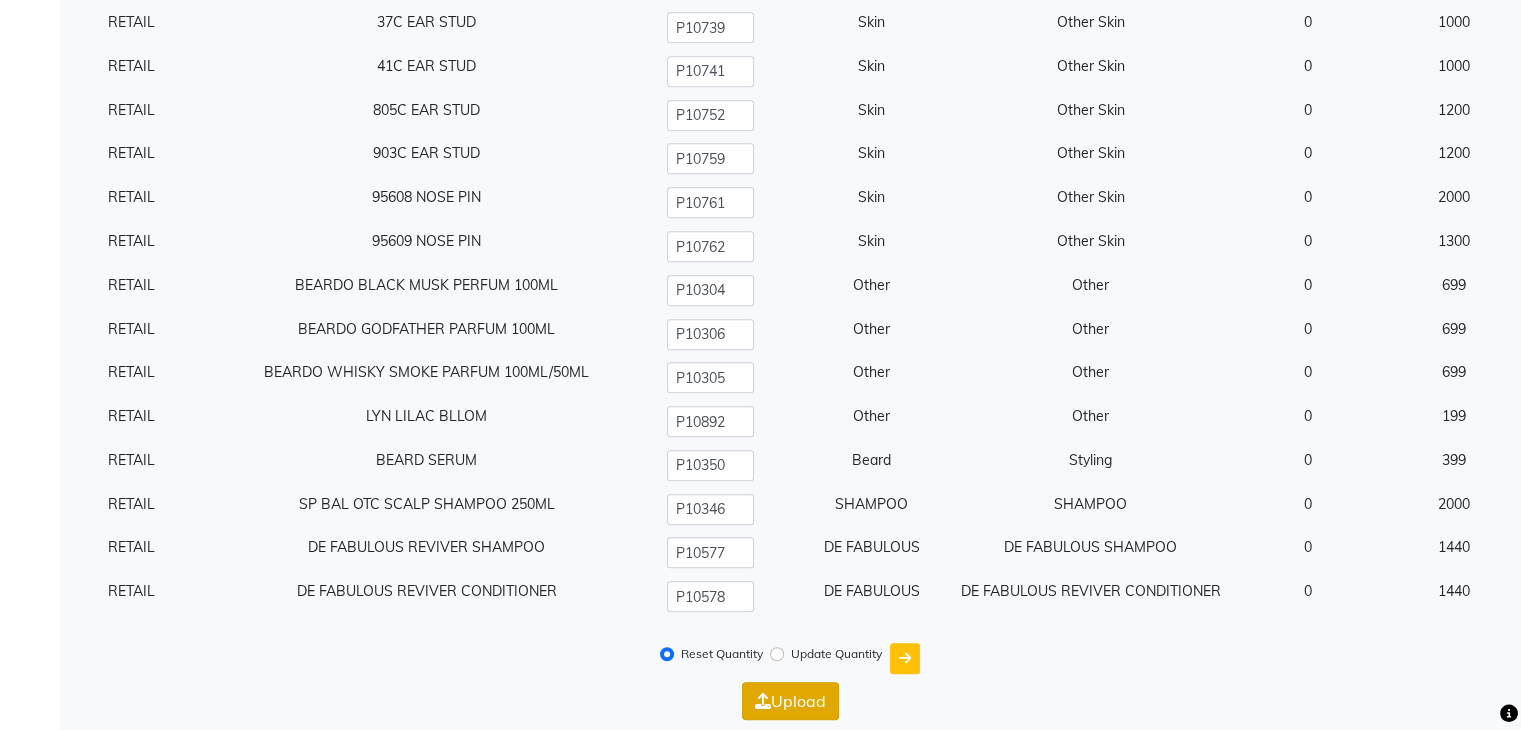 click on "Upload" 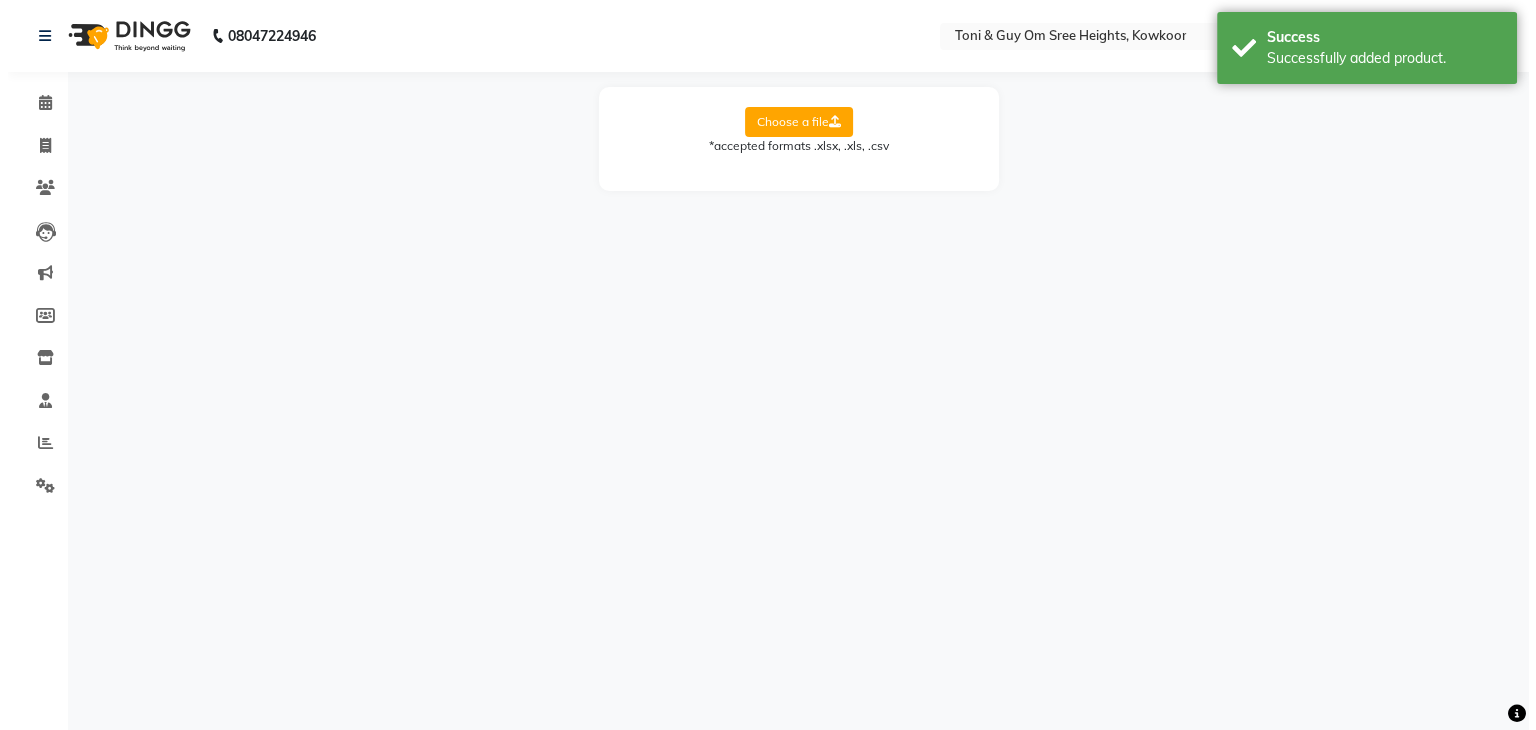 scroll, scrollTop: 0, scrollLeft: 0, axis: both 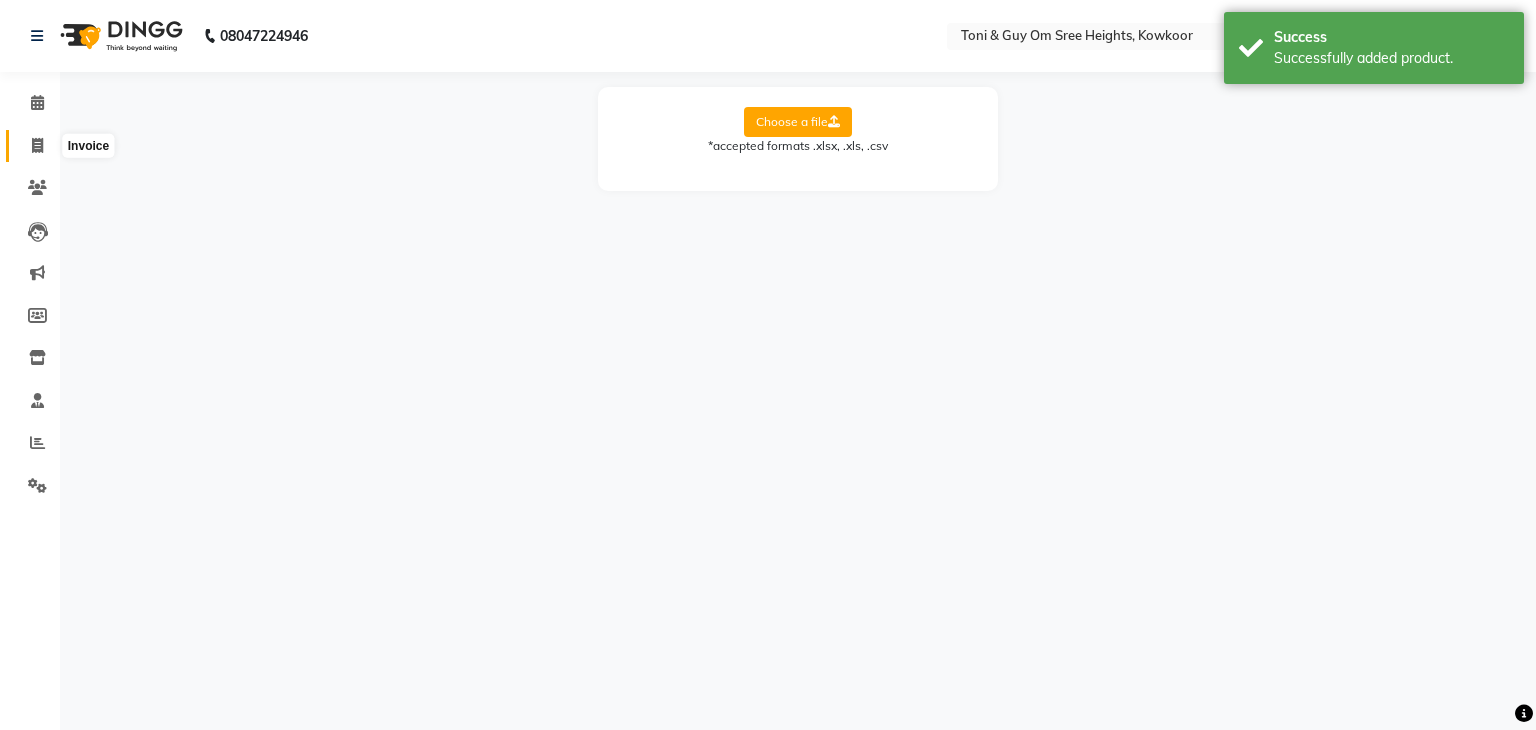 click 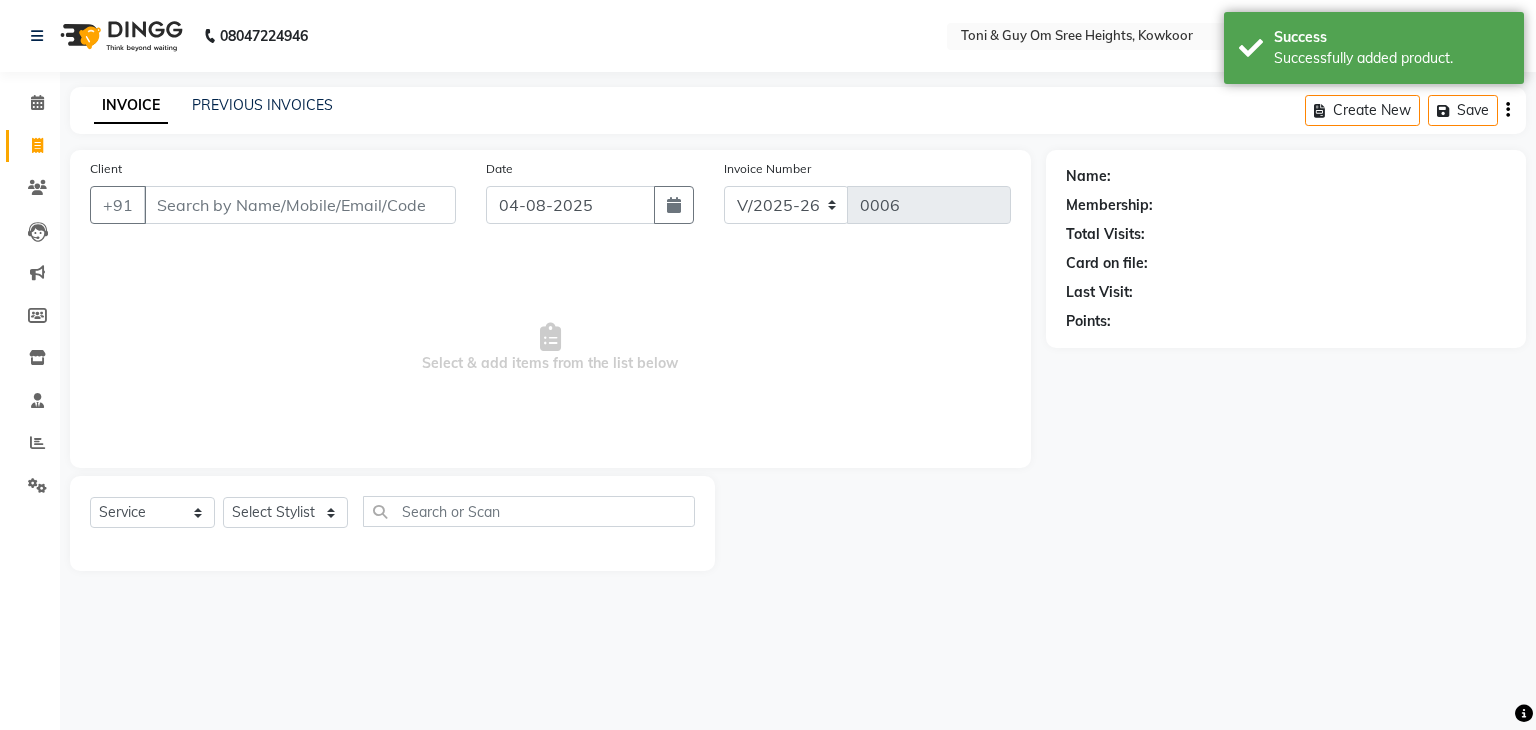 click on "Client" at bounding box center [300, 205] 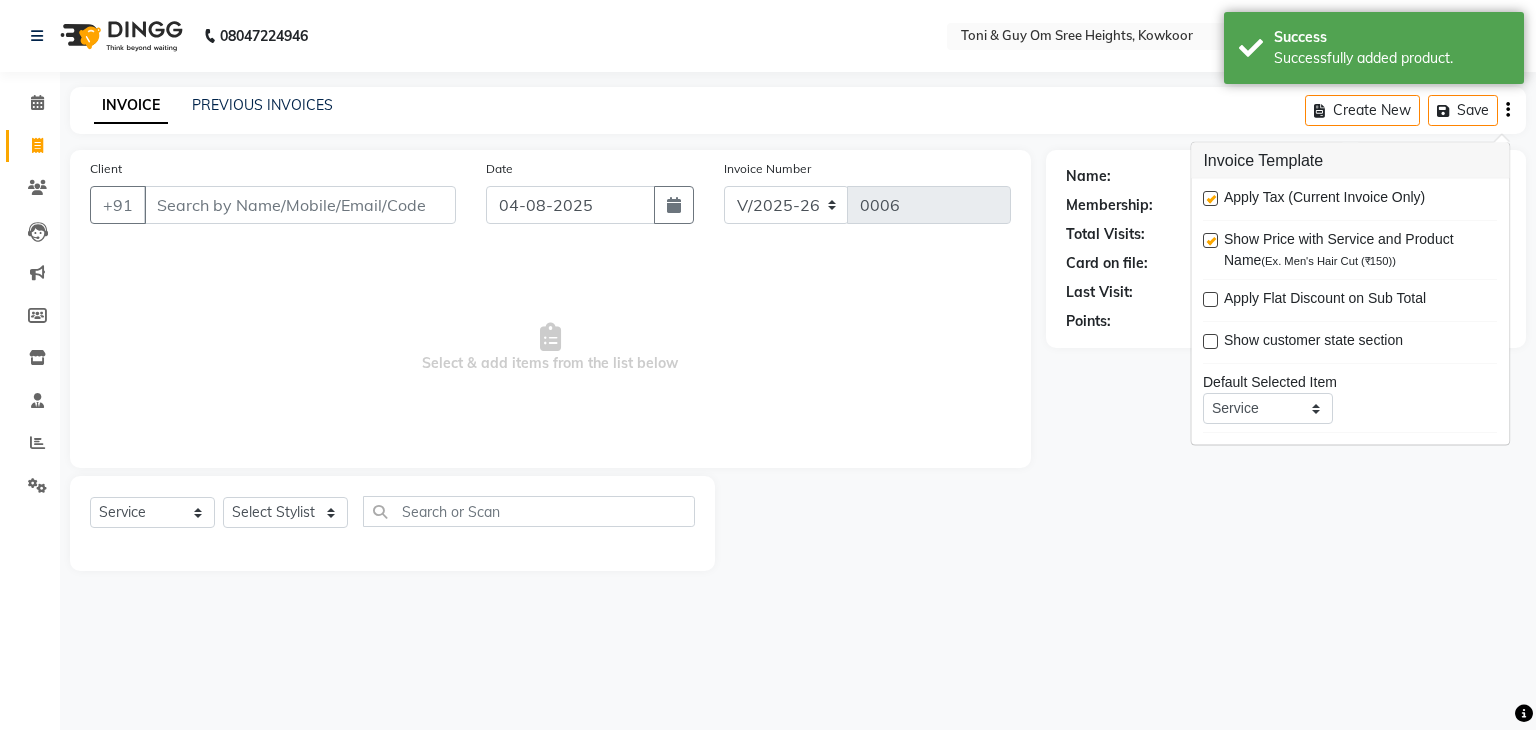 click at bounding box center [1210, 240] 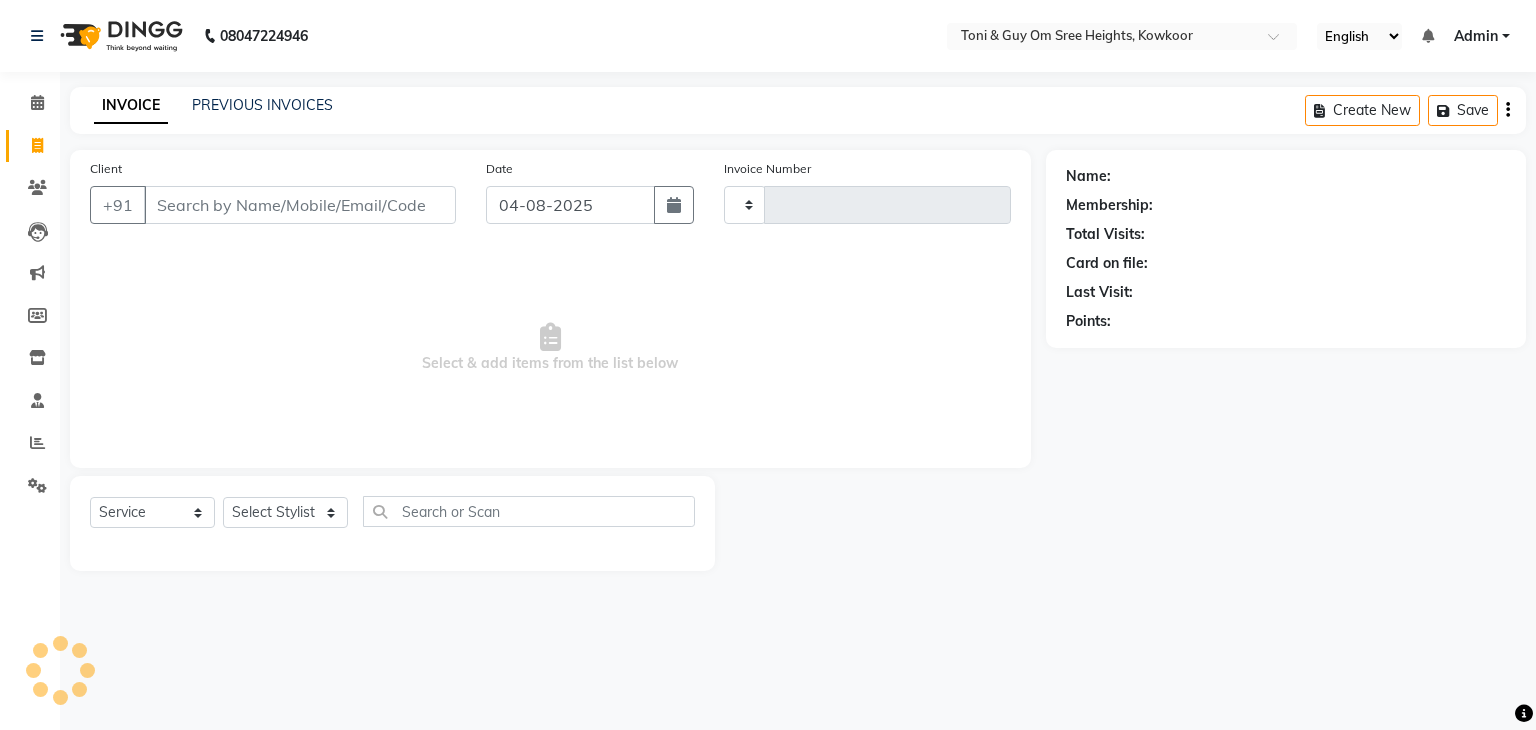 select on "service" 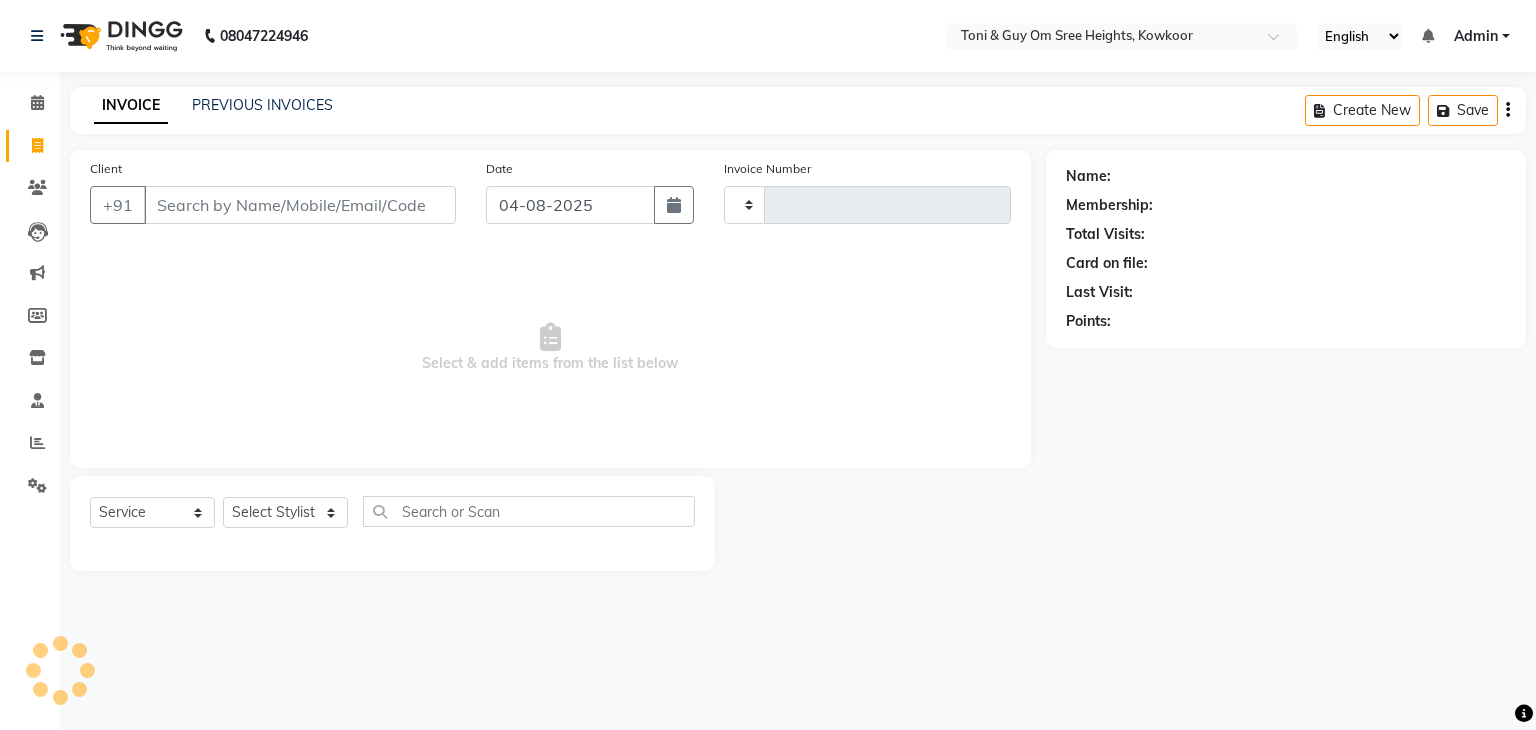type on "0006" 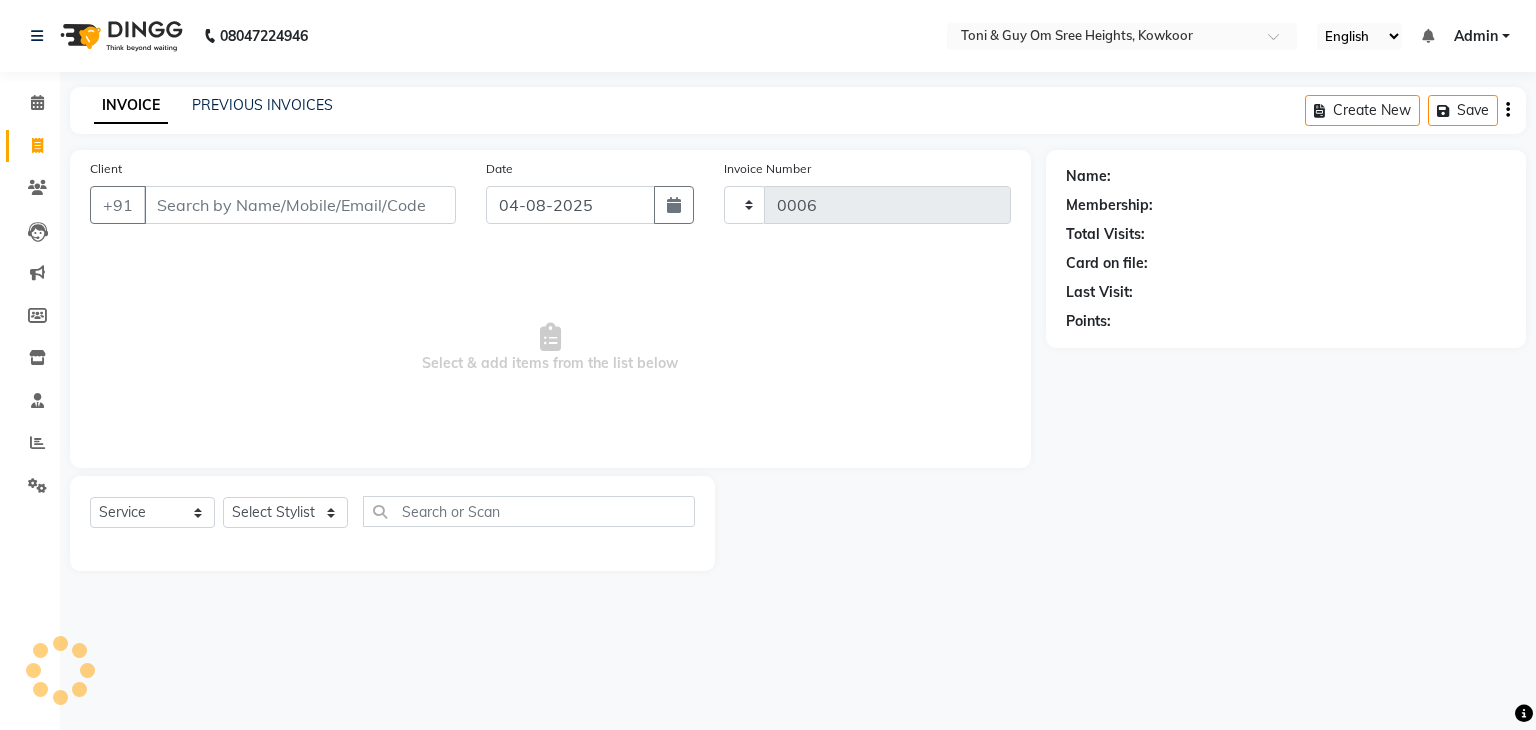 scroll, scrollTop: 0, scrollLeft: 0, axis: both 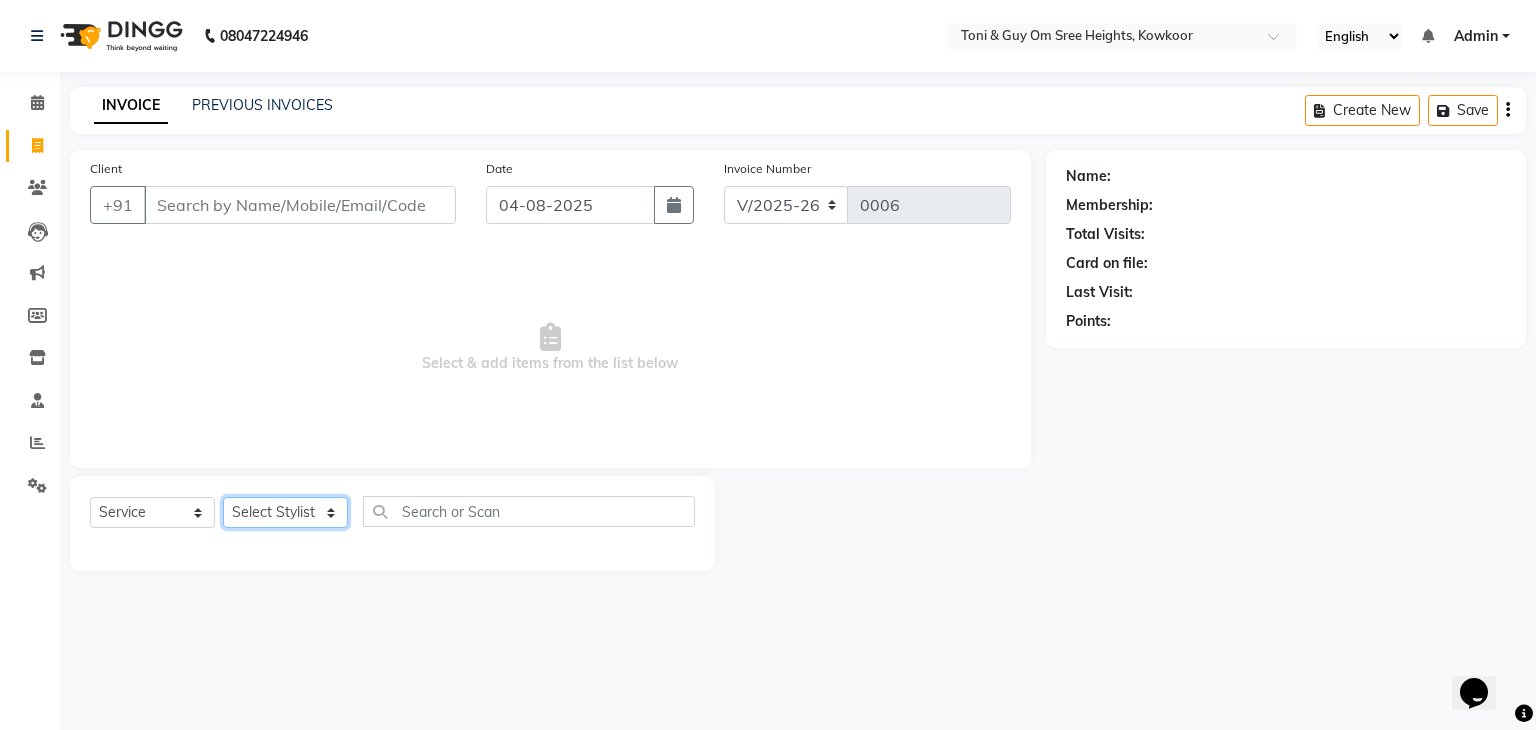 click on "Select Stylist Arhan Ashu Laxmi Pramod Shabbu swapna" 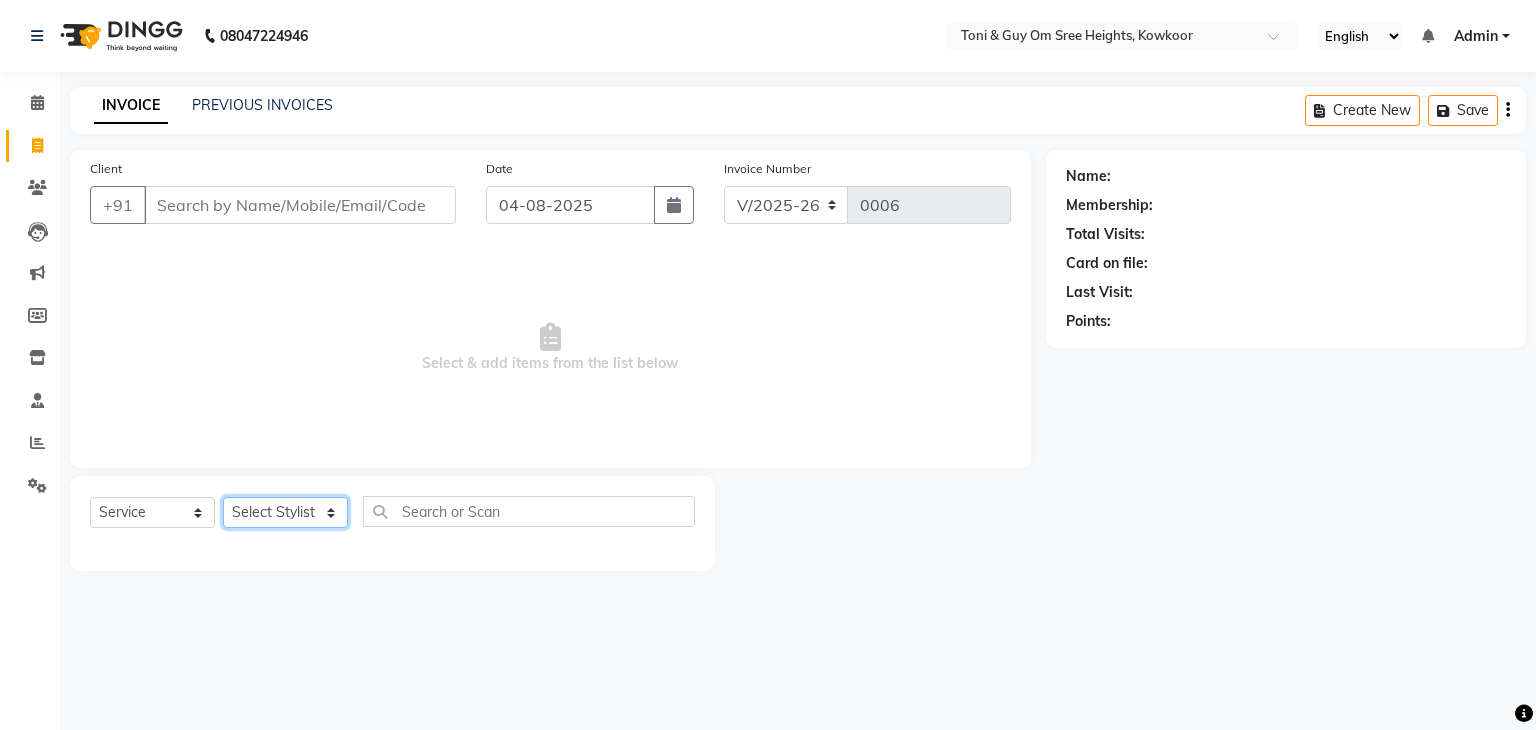 select on "88029" 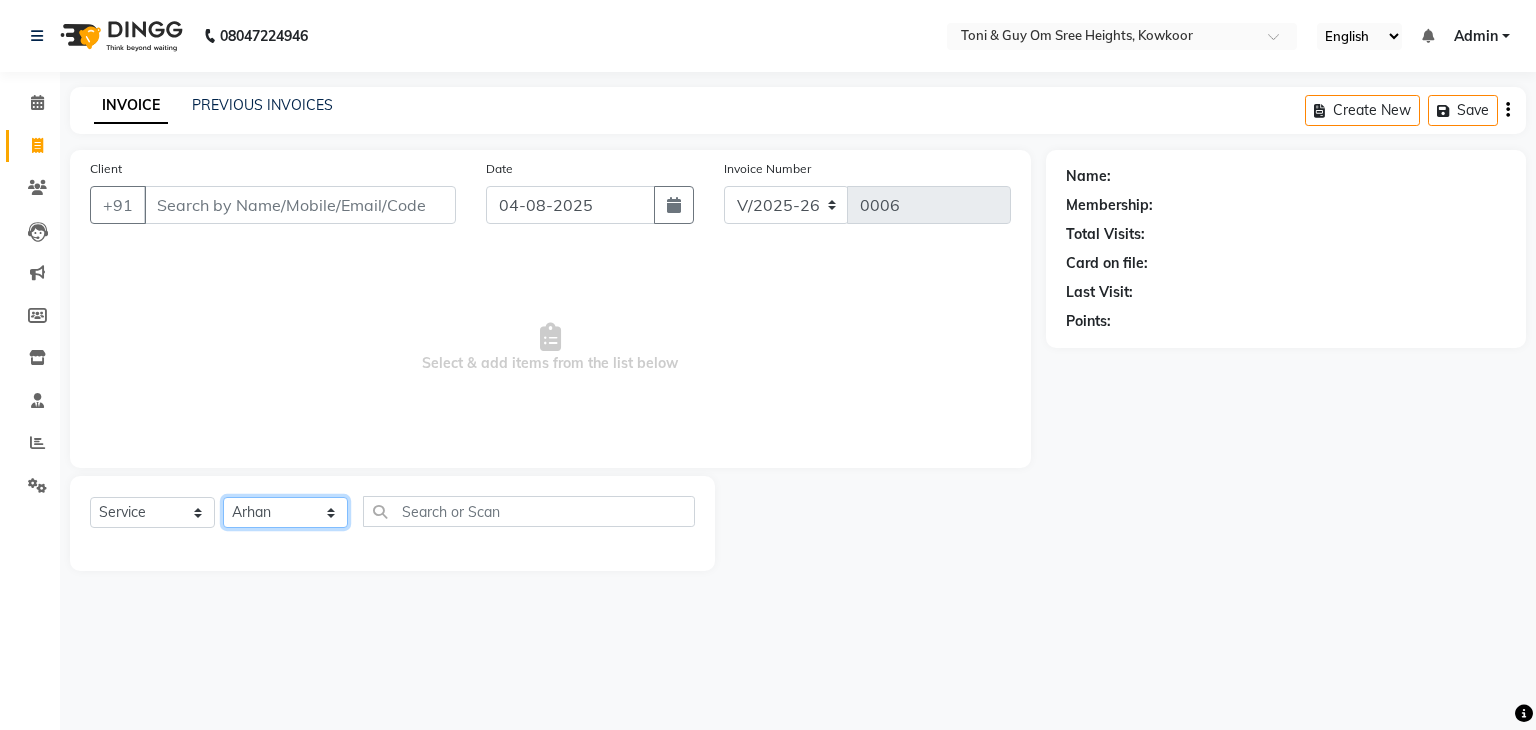 click on "Select Stylist Arhan Ashu Laxmi Pramod Shabbu swapna" 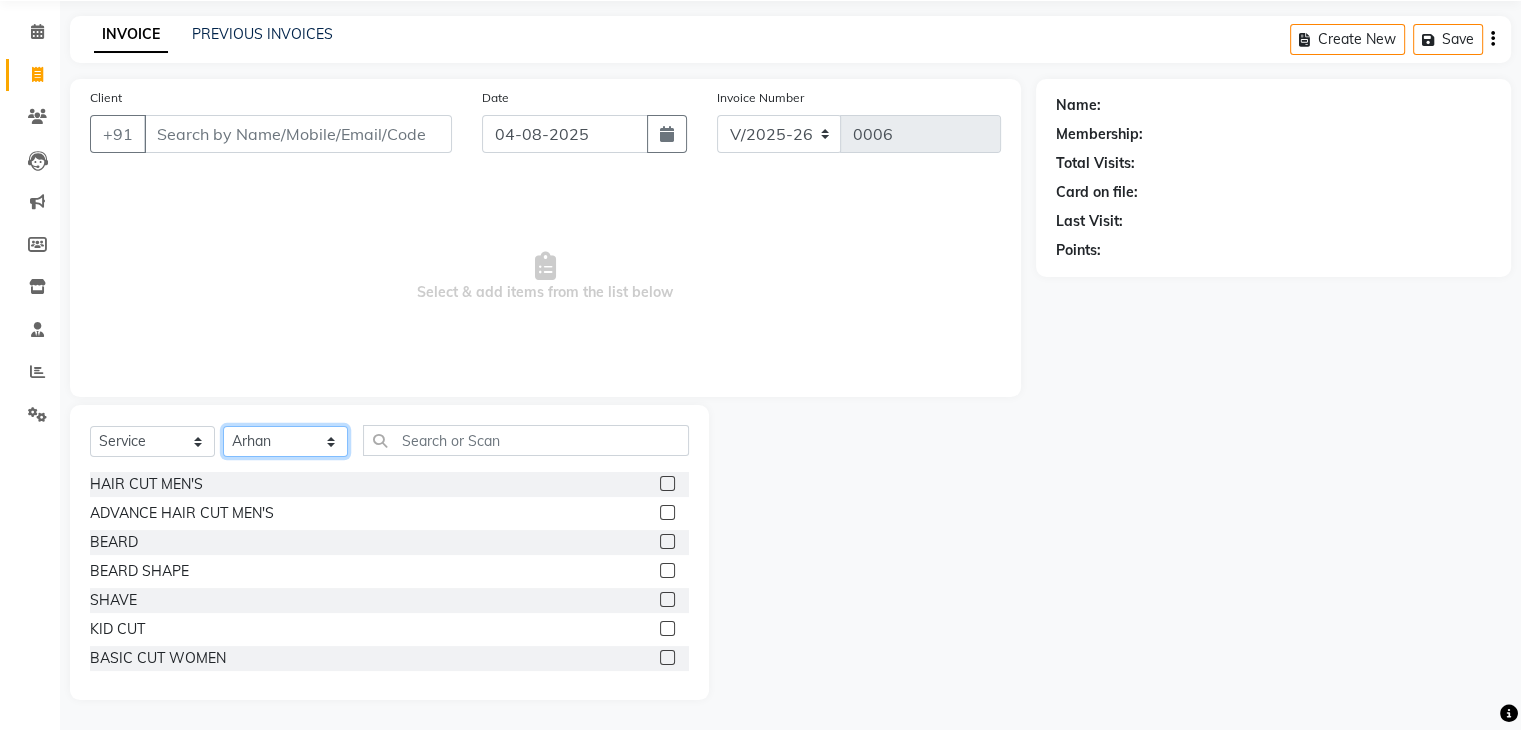 scroll, scrollTop: 0, scrollLeft: 0, axis: both 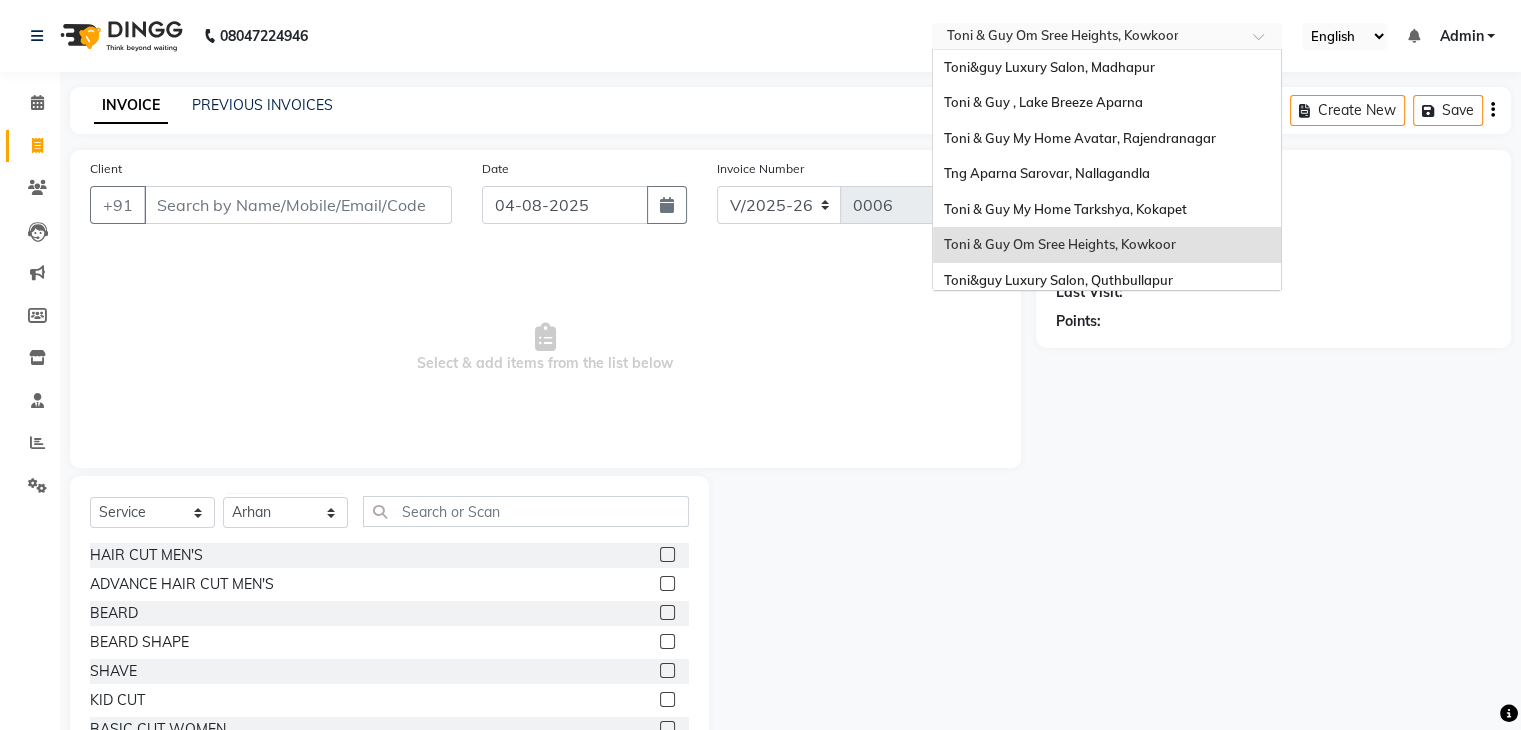 click at bounding box center (1087, 38) 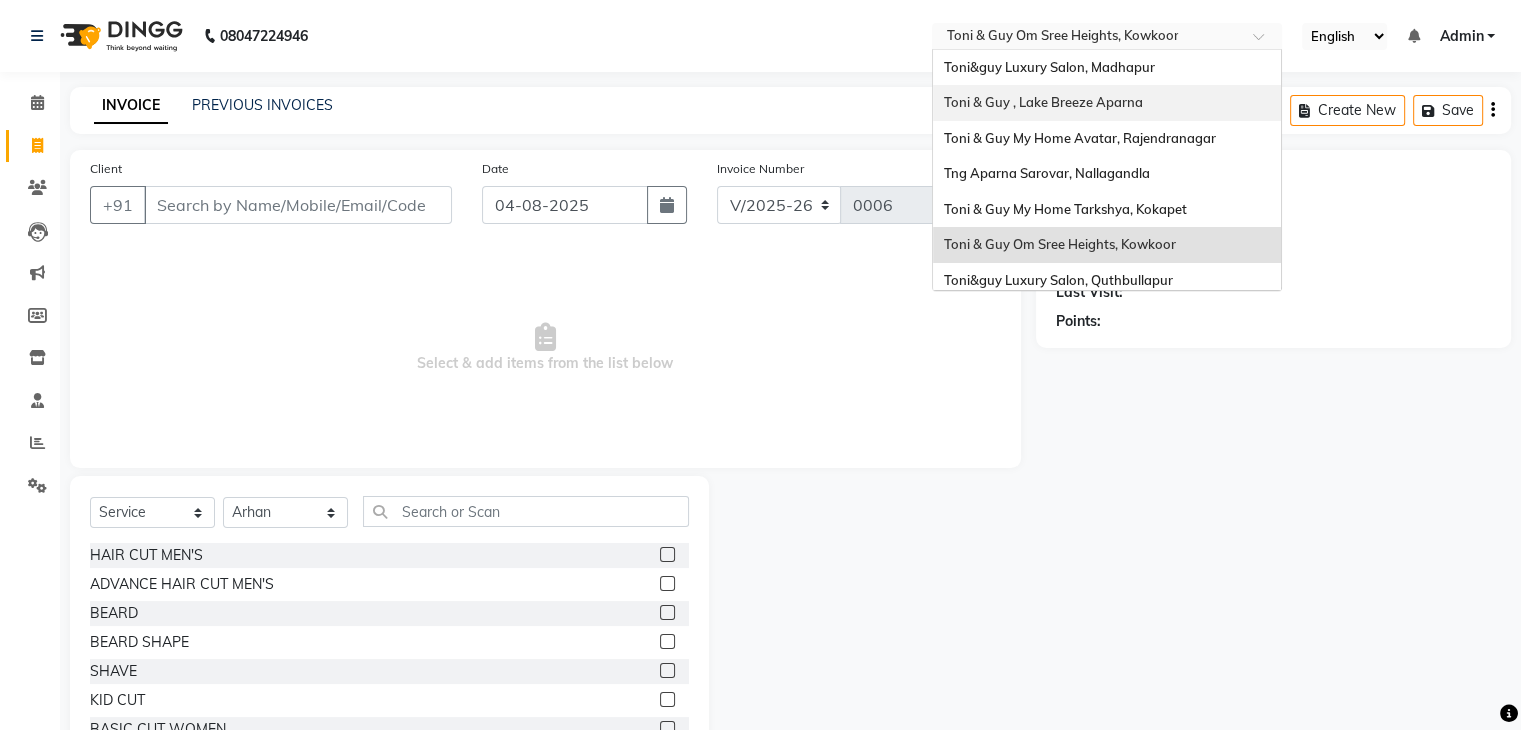 click on "Toni & Guy , Lake Breeze Aparna" at bounding box center [1042, 102] 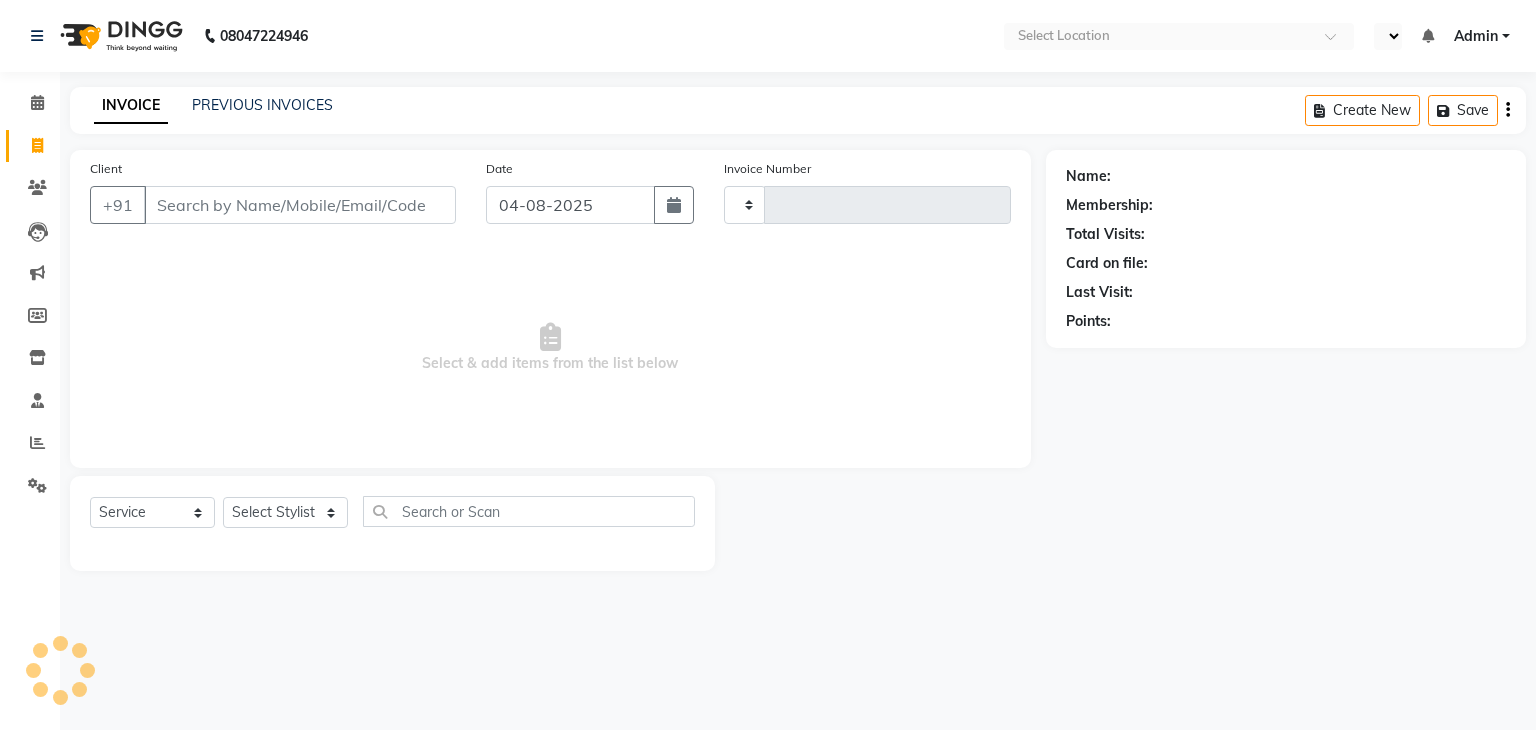 select on "service" 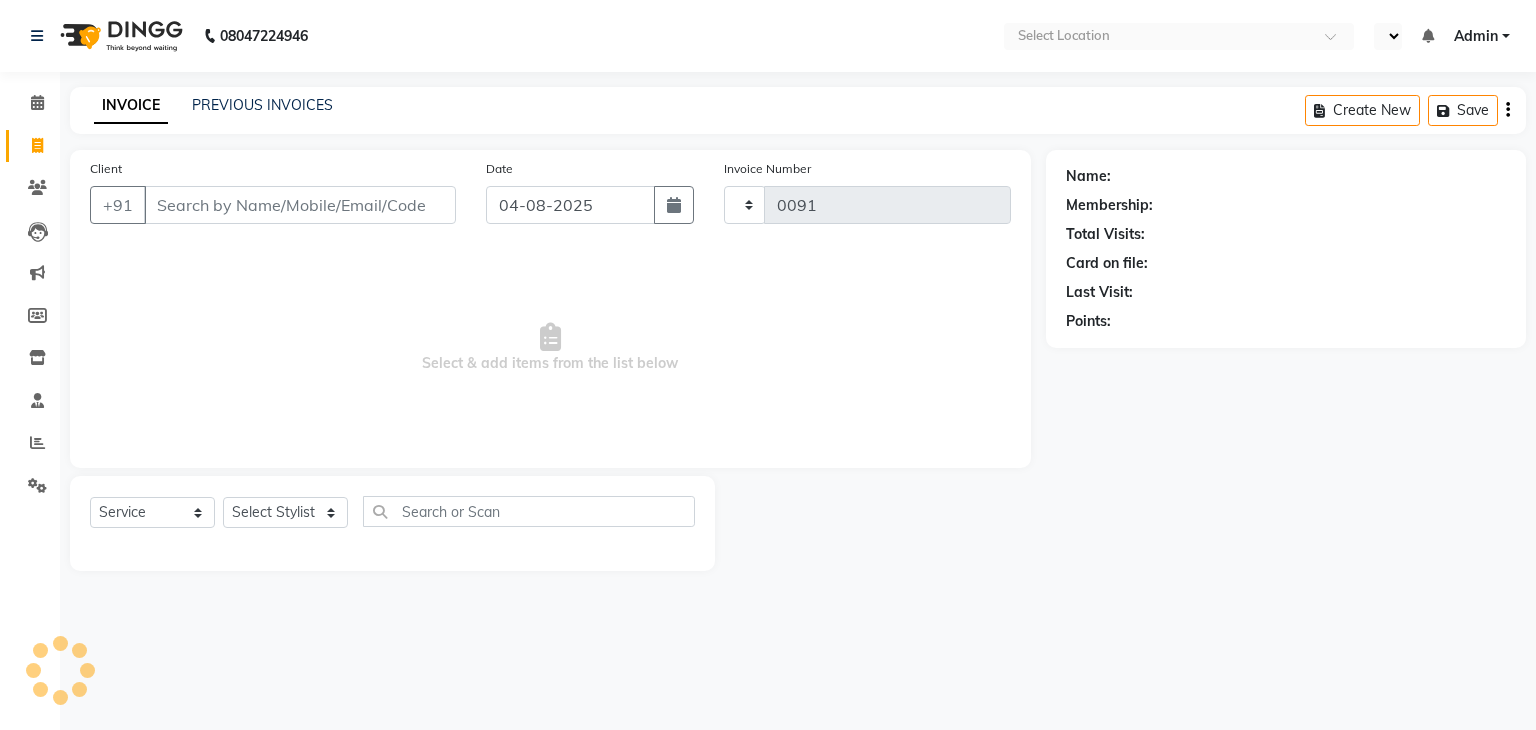 scroll, scrollTop: 0, scrollLeft: 0, axis: both 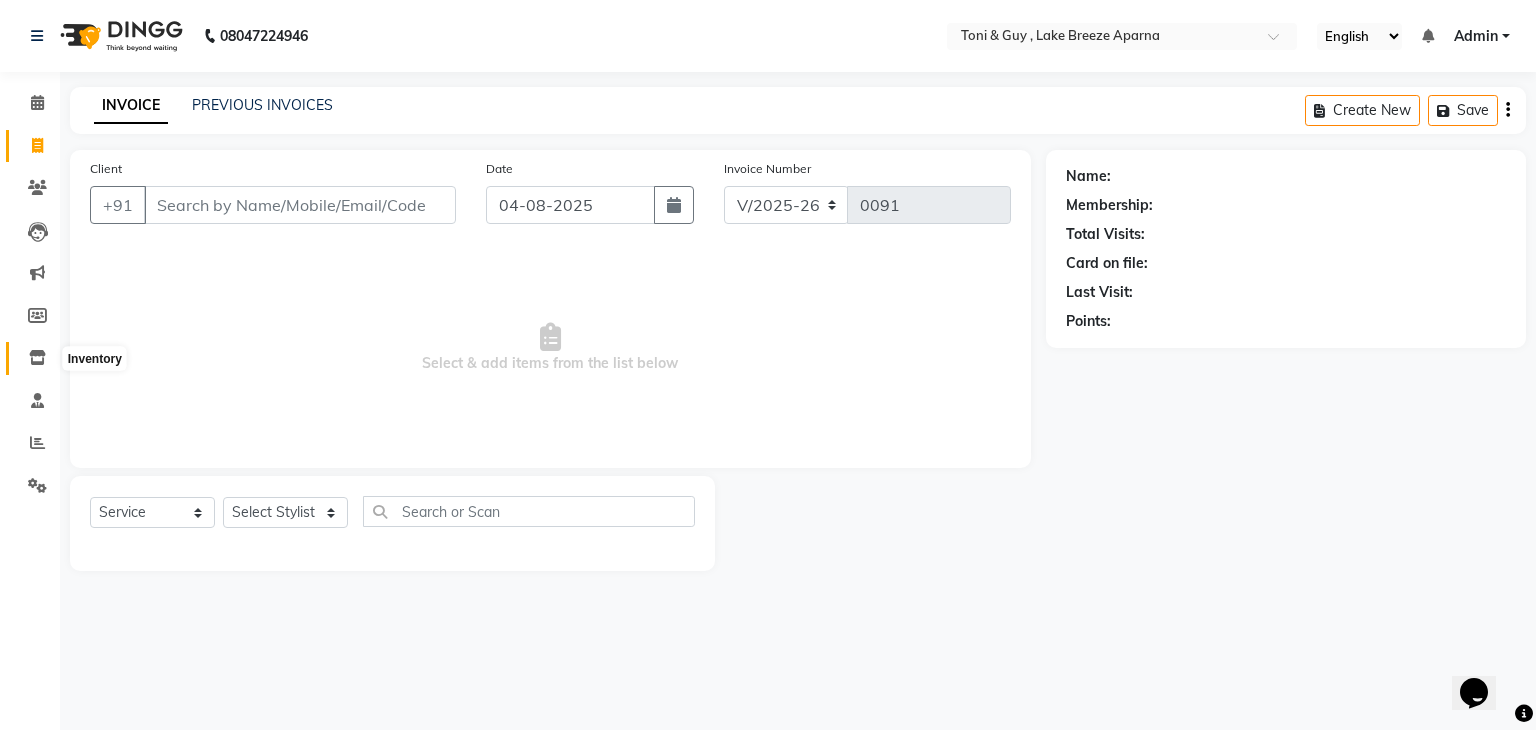 click 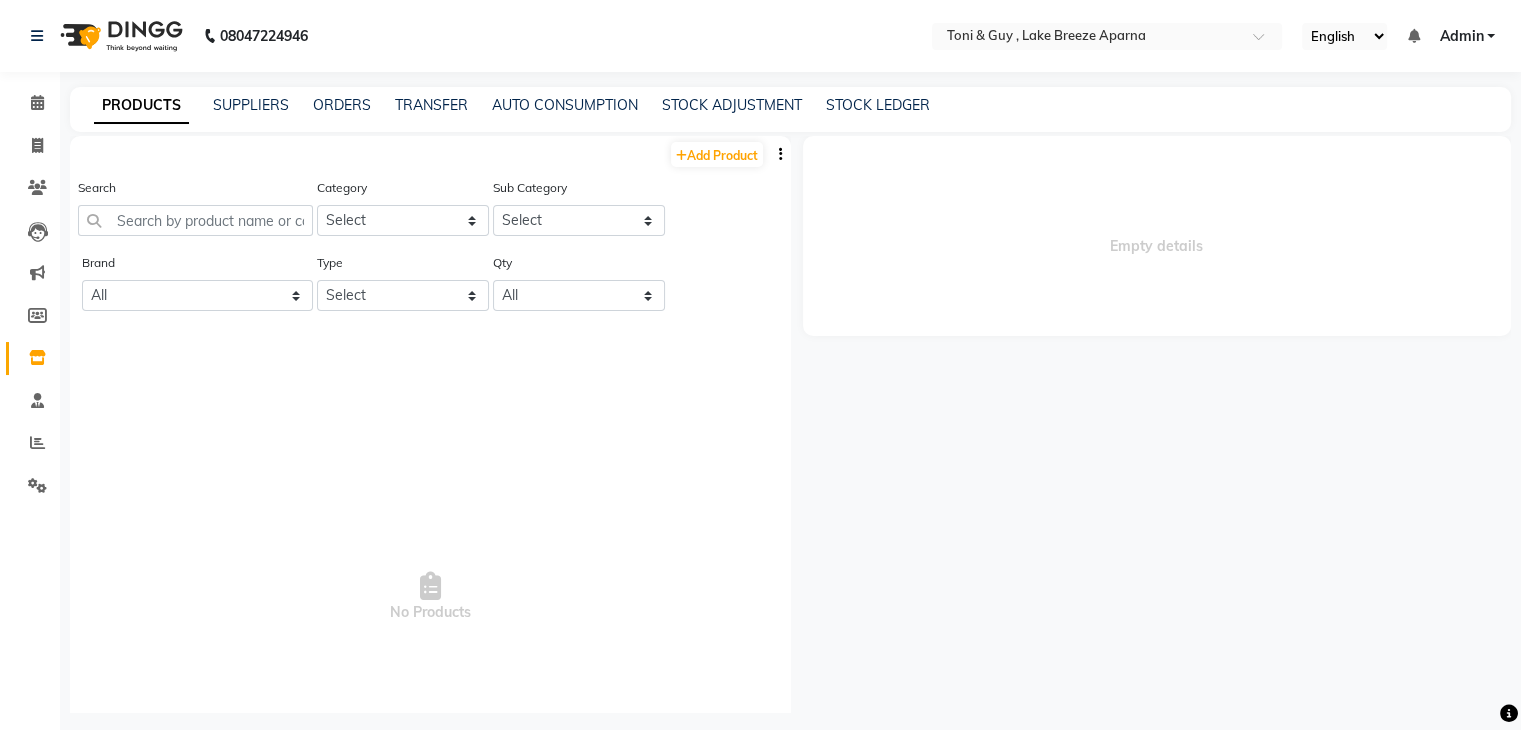 click 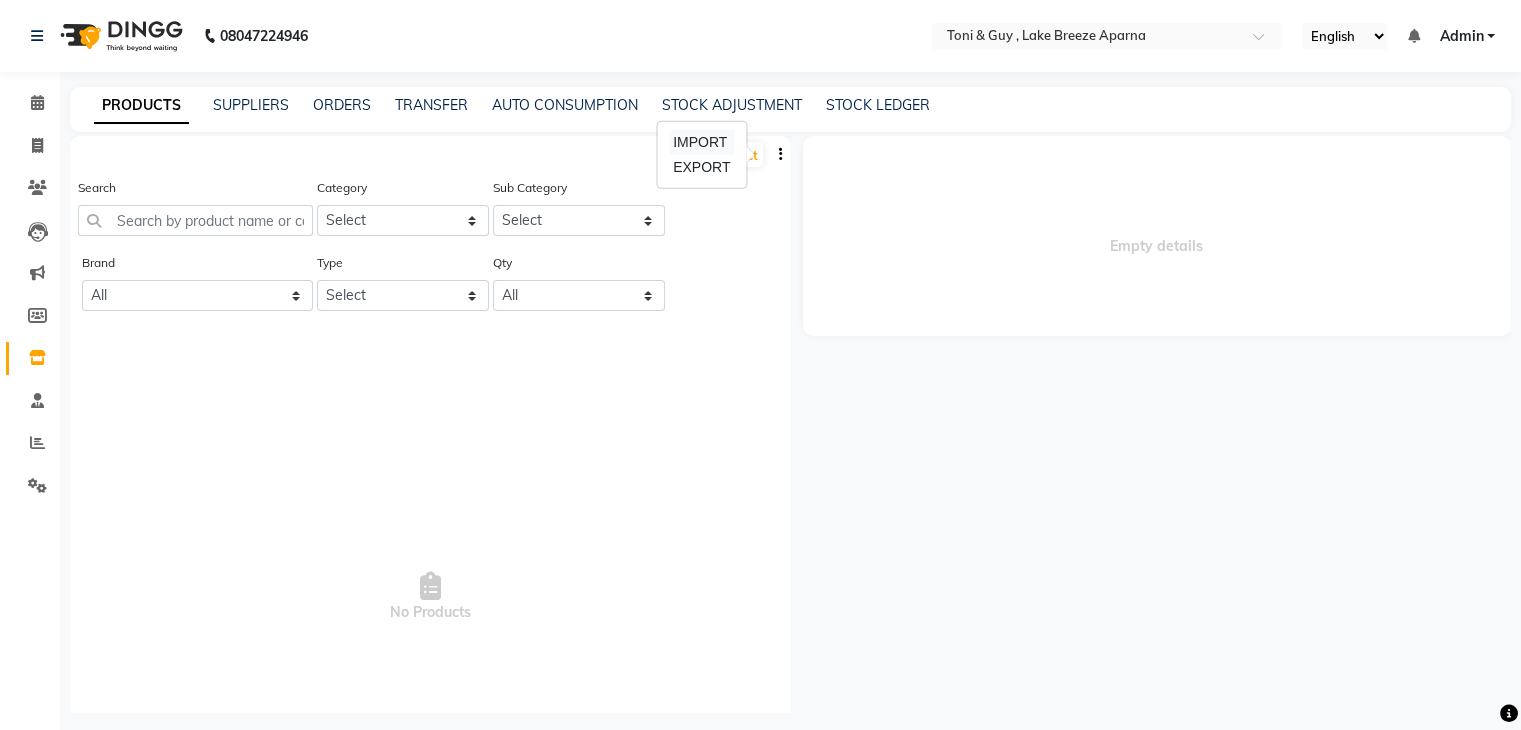 click on "IMPORT" at bounding box center [701, 142] 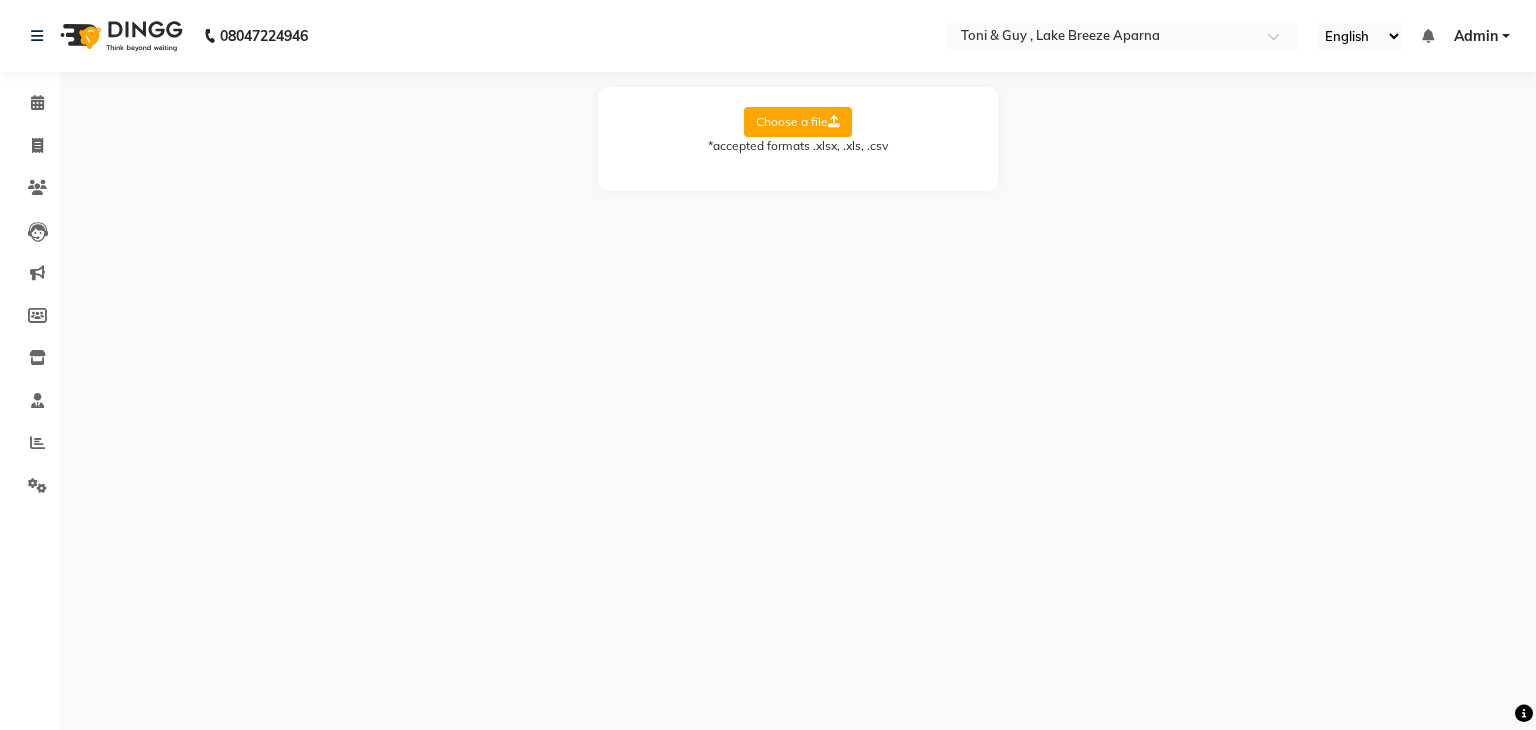 click on "Choose a file" 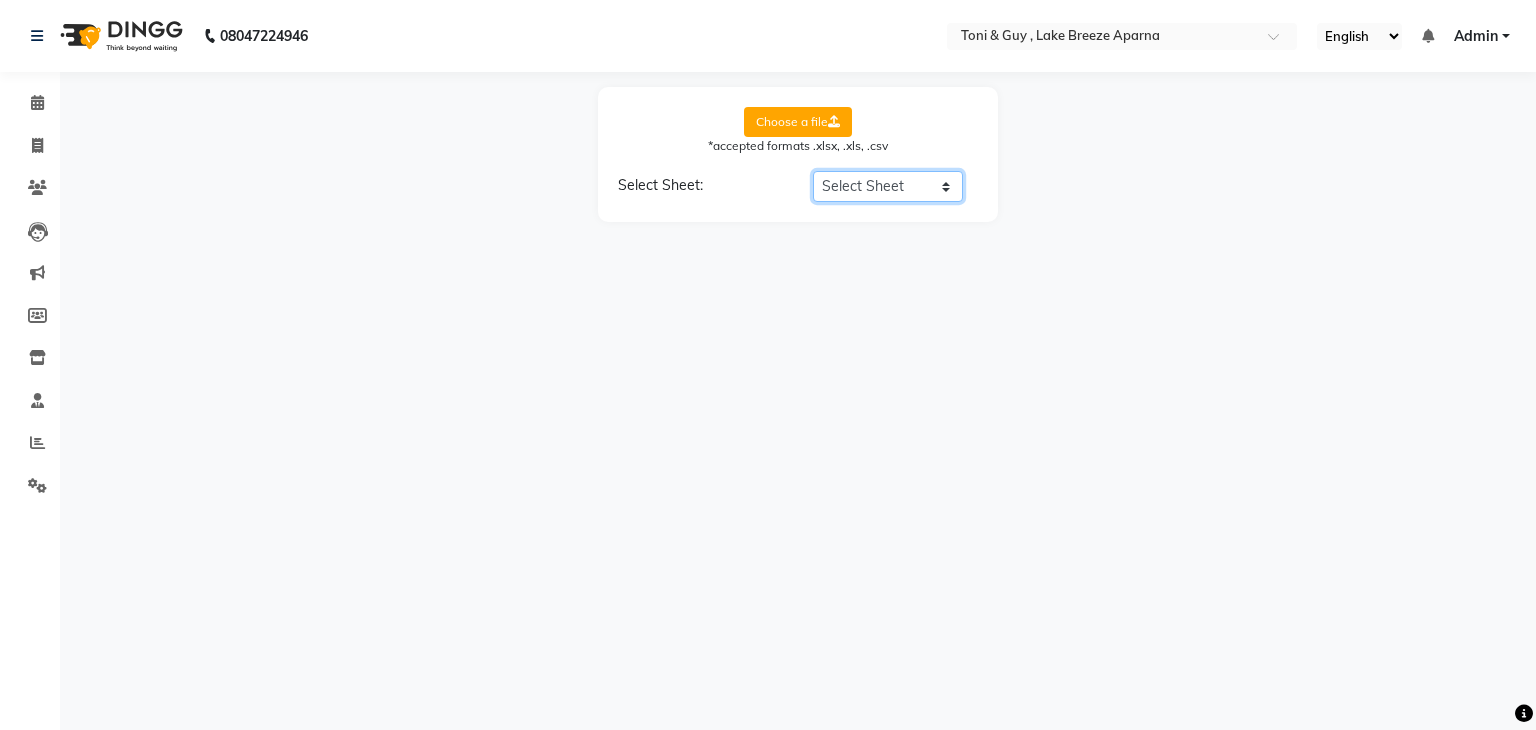 click on "Select Sheet Sheet1" 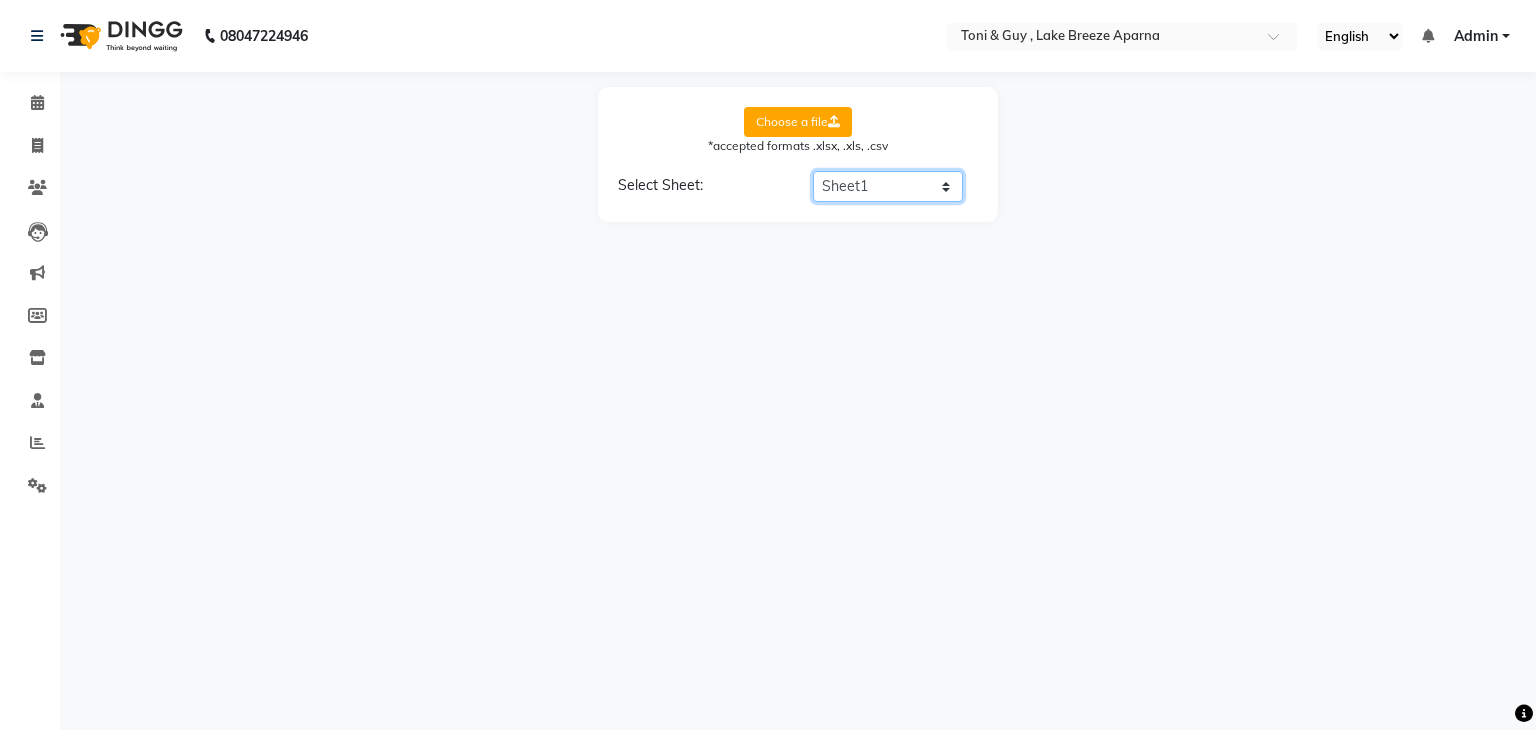 click on "Select Sheet Sheet1" 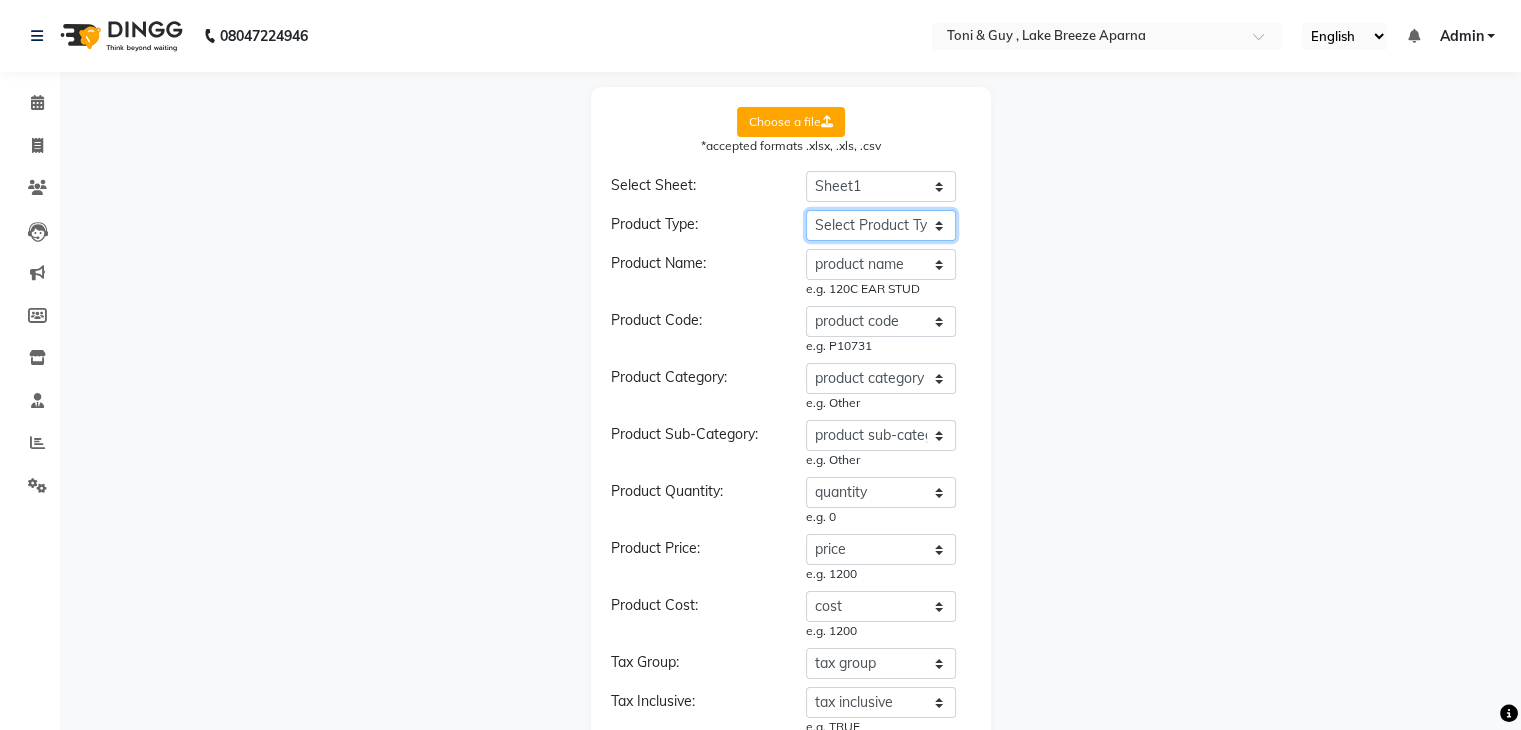 click on "Select Product Type product name product code product category product sub-category type price cost brand quantity size unit tax group tax inclusive sku sac code description" 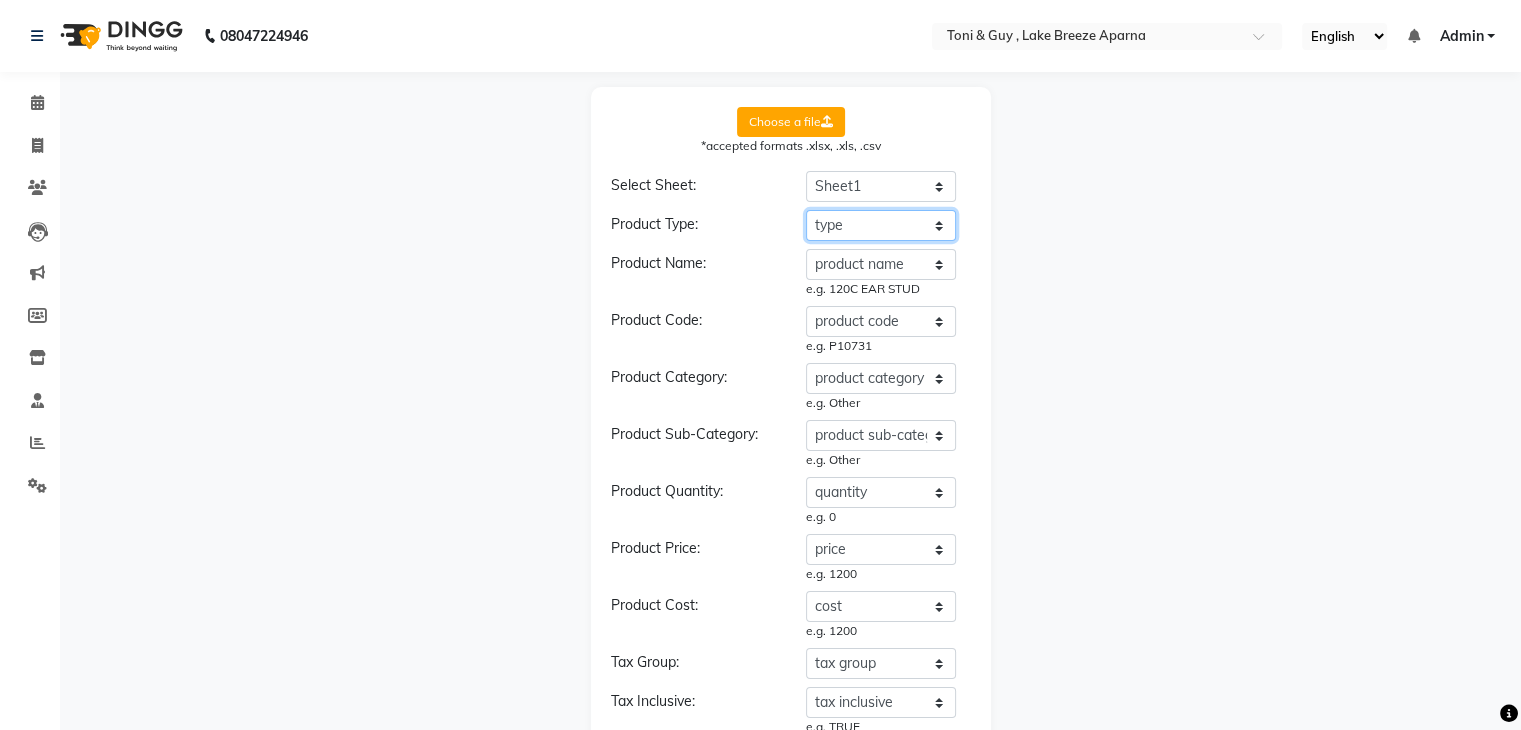 click on "Select Product Type product name product code product category product sub-category type price cost brand quantity size unit tax group tax inclusive sku sac code description" 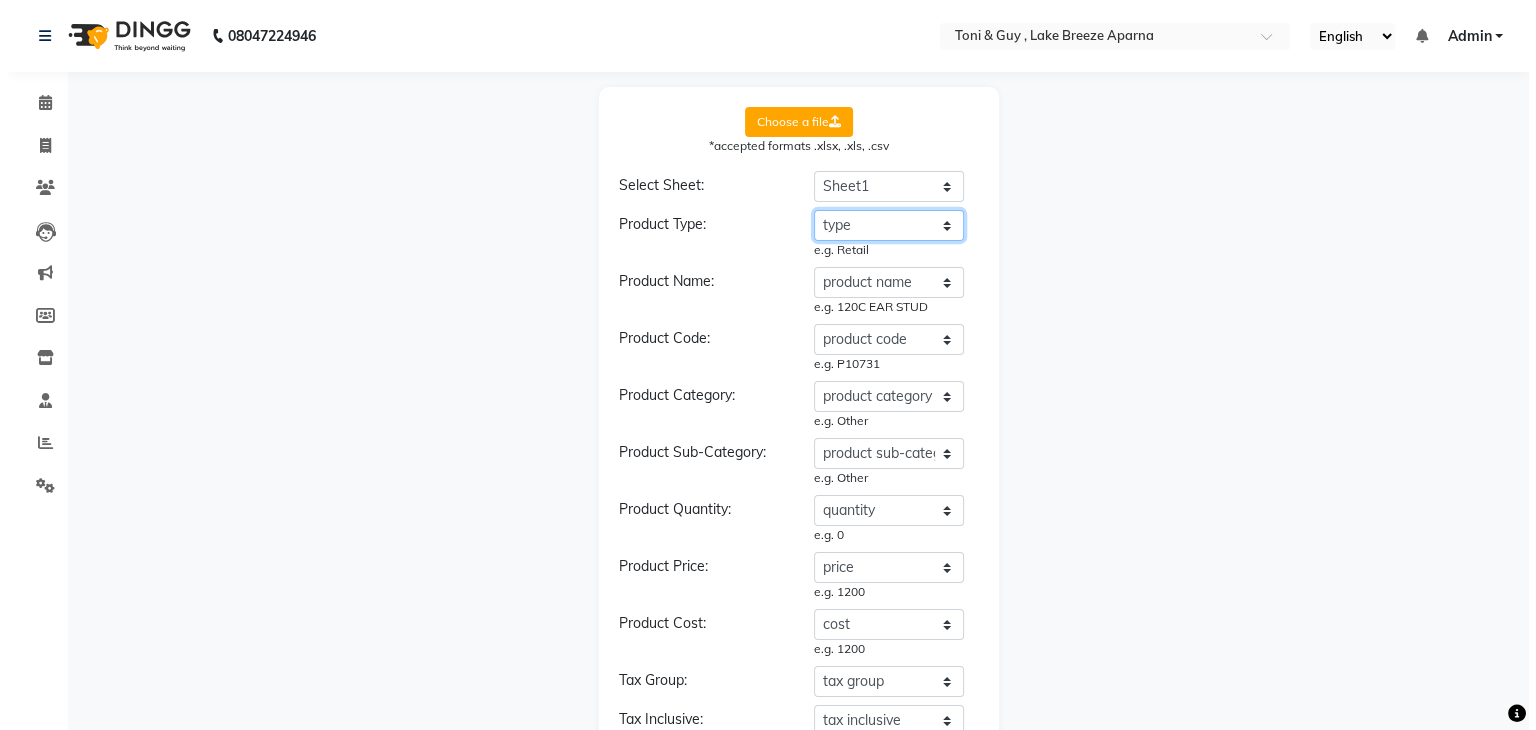 scroll, scrollTop: 624, scrollLeft: 0, axis: vertical 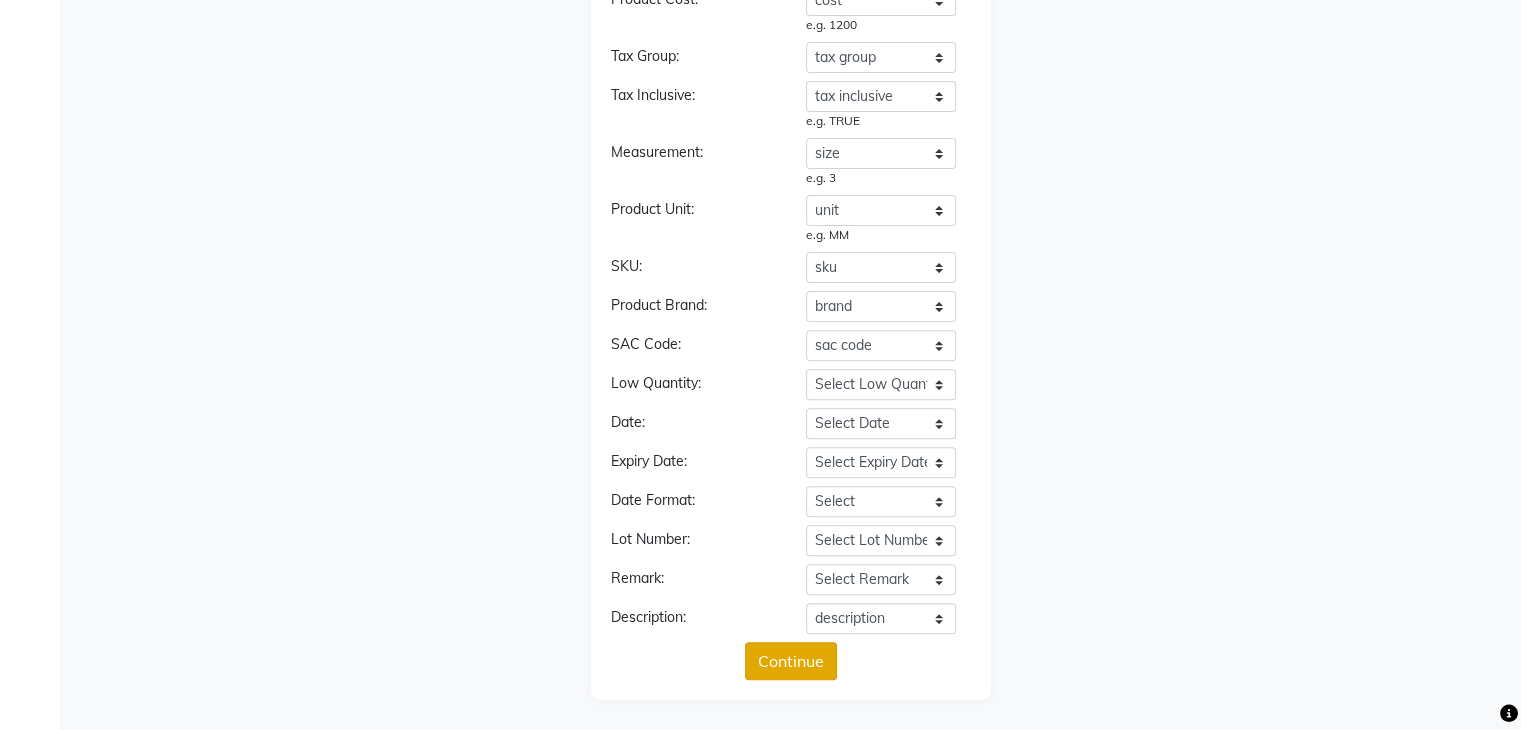 click on "Continue" 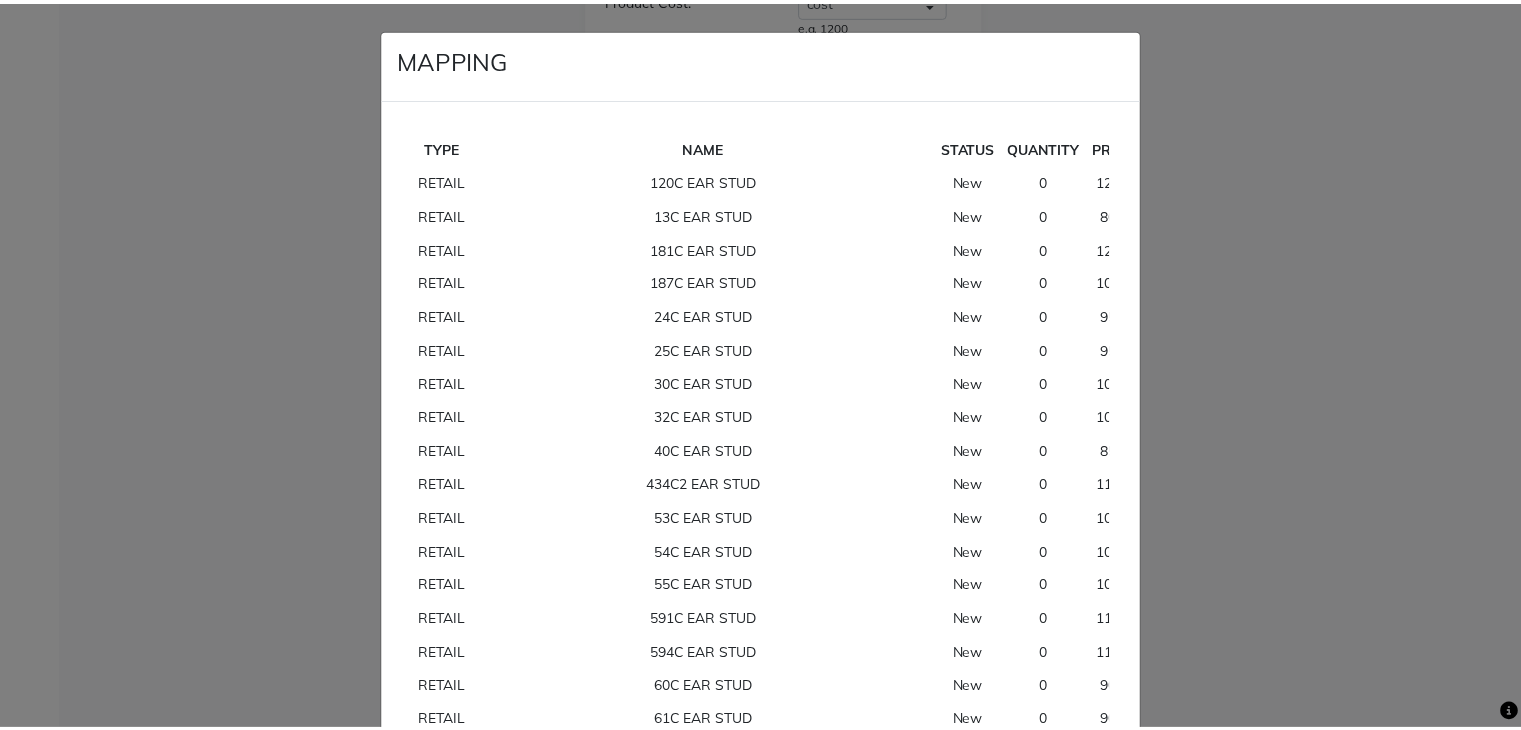 scroll, scrollTop: 5943, scrollLeft: 0, axis: vertical 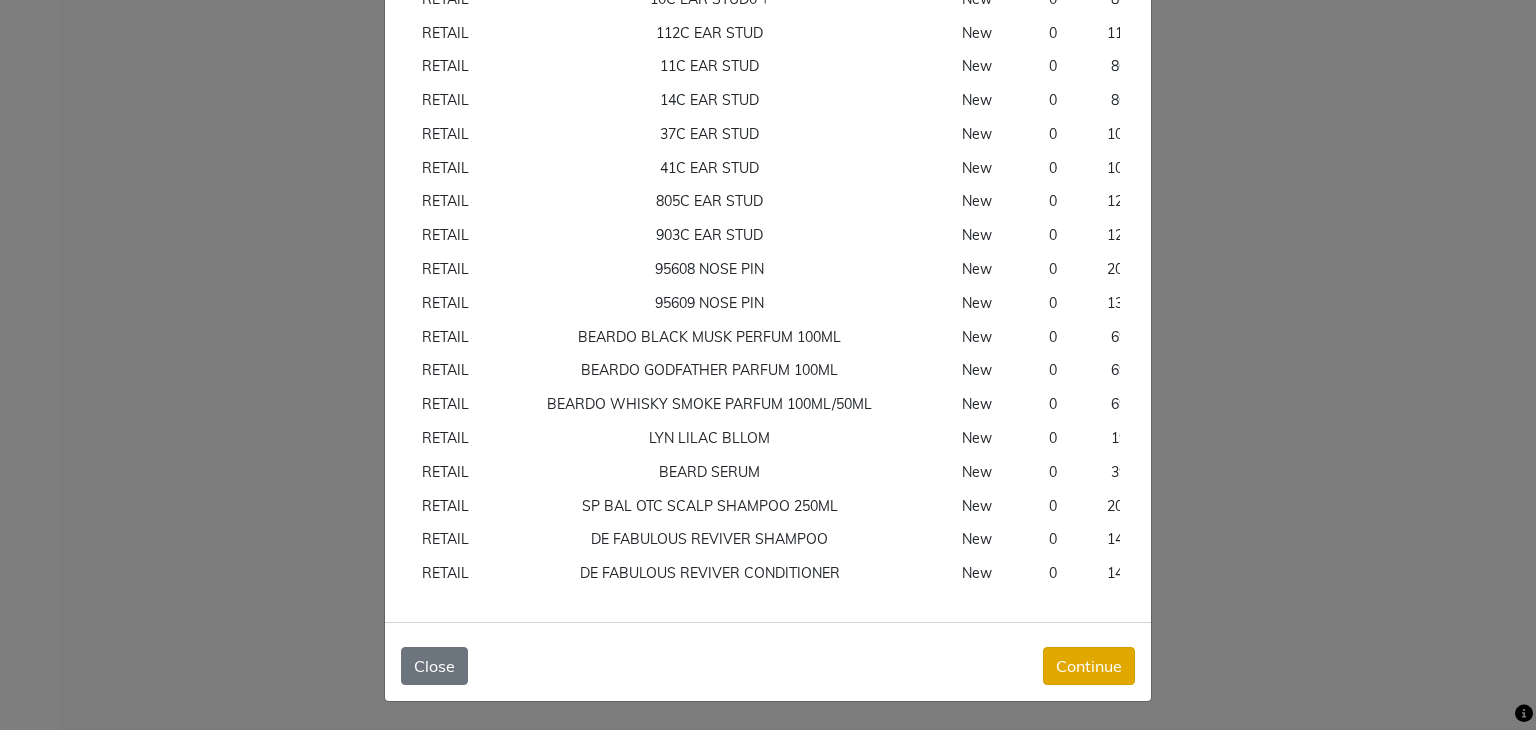click on "Continue" 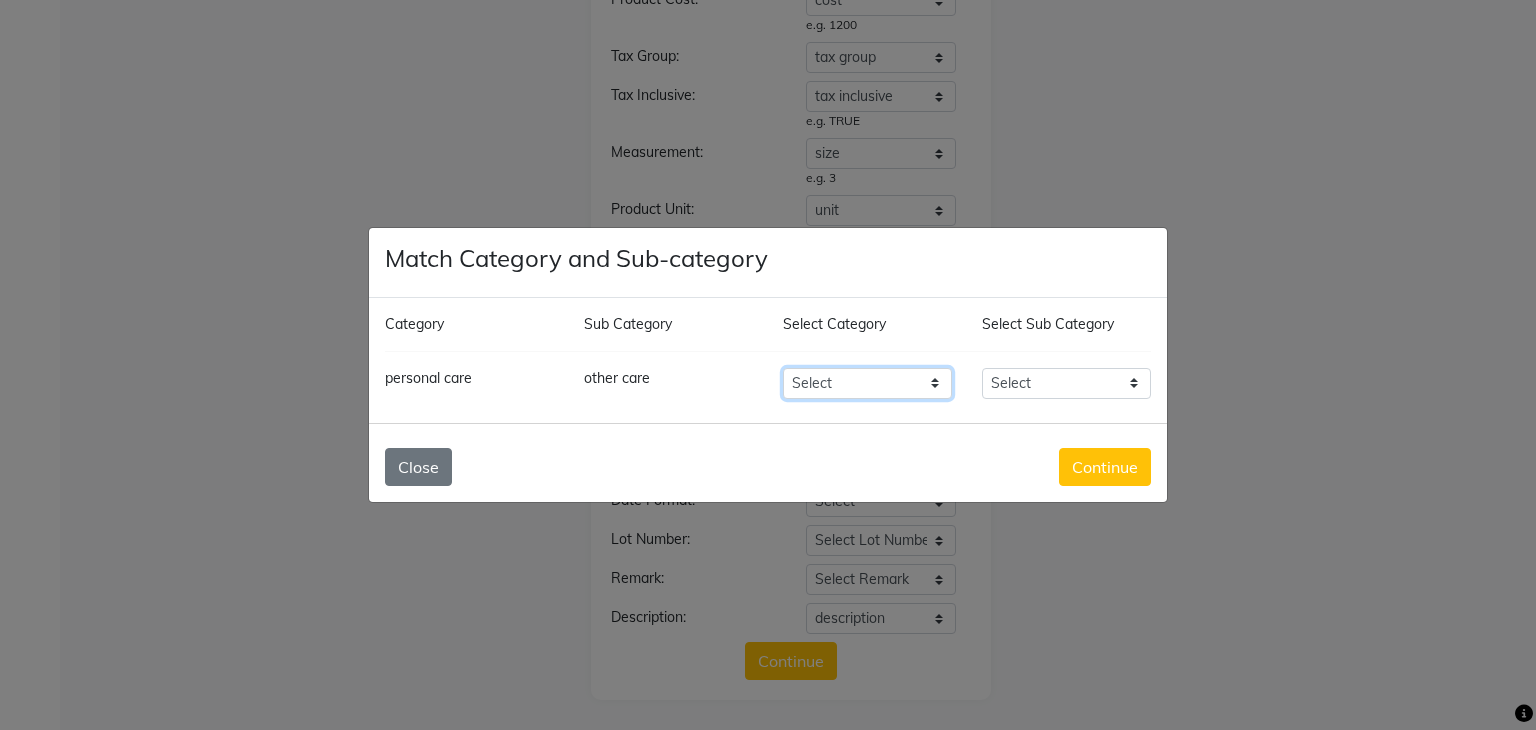 click on "Select Skin Hair Makeup Personal Care Appliances Beard Waxing Disposable Threading Hands and Feet Beauty Planet Botox Cadiveu Casmara Cheryls Loreal Olaplex SHAMPOO LOTUS  DE FABULOUS SHEA BUTTER Other" 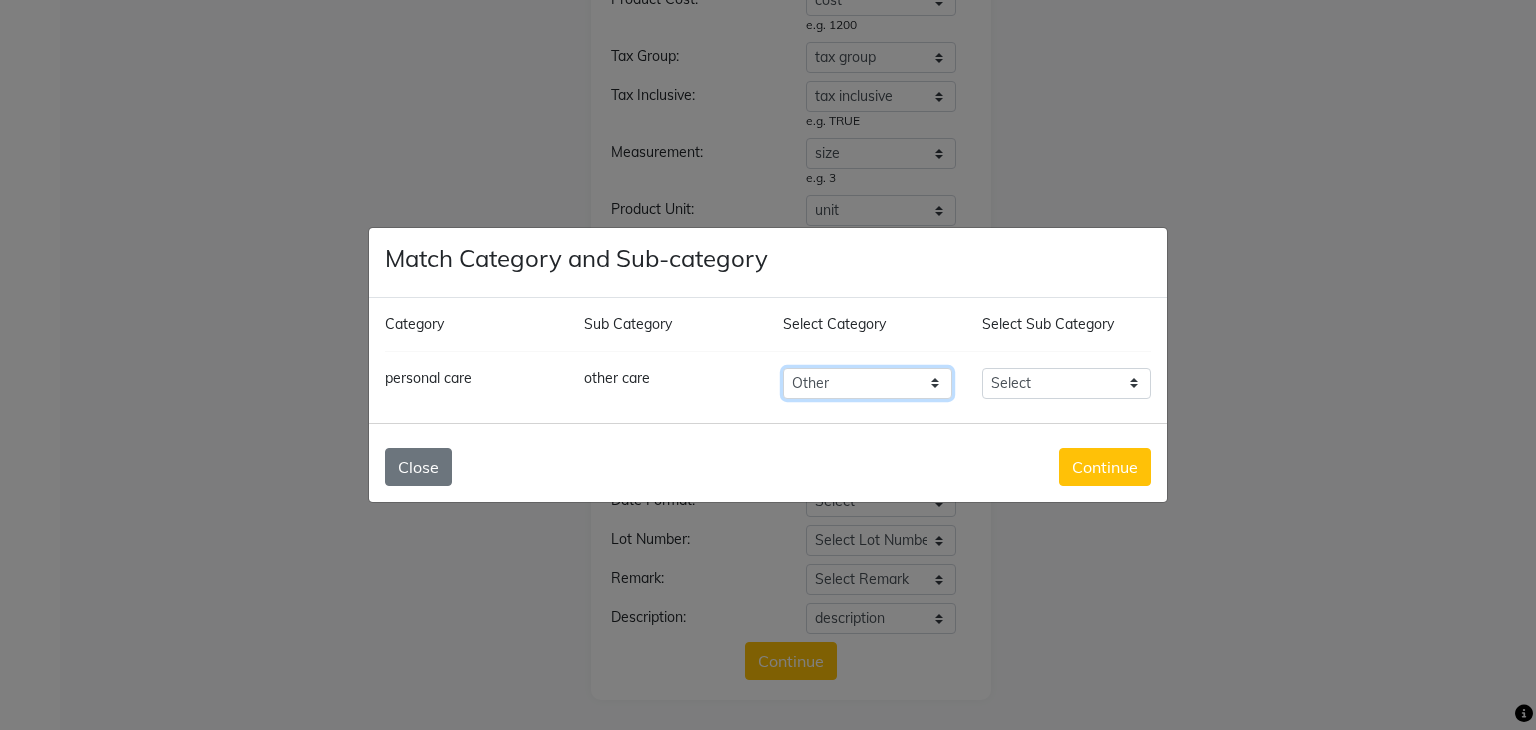 click on "Select Skin Hair Makeup Personal Care Appliances Beard Waxing Disposable Threading Hands and Feet Beauty Planet Botox Cadiveu Casmara Cheryls Loreal Olaplex SHAMPOO LOTUS  DE FABULOUS SHEA BUTTER Other" 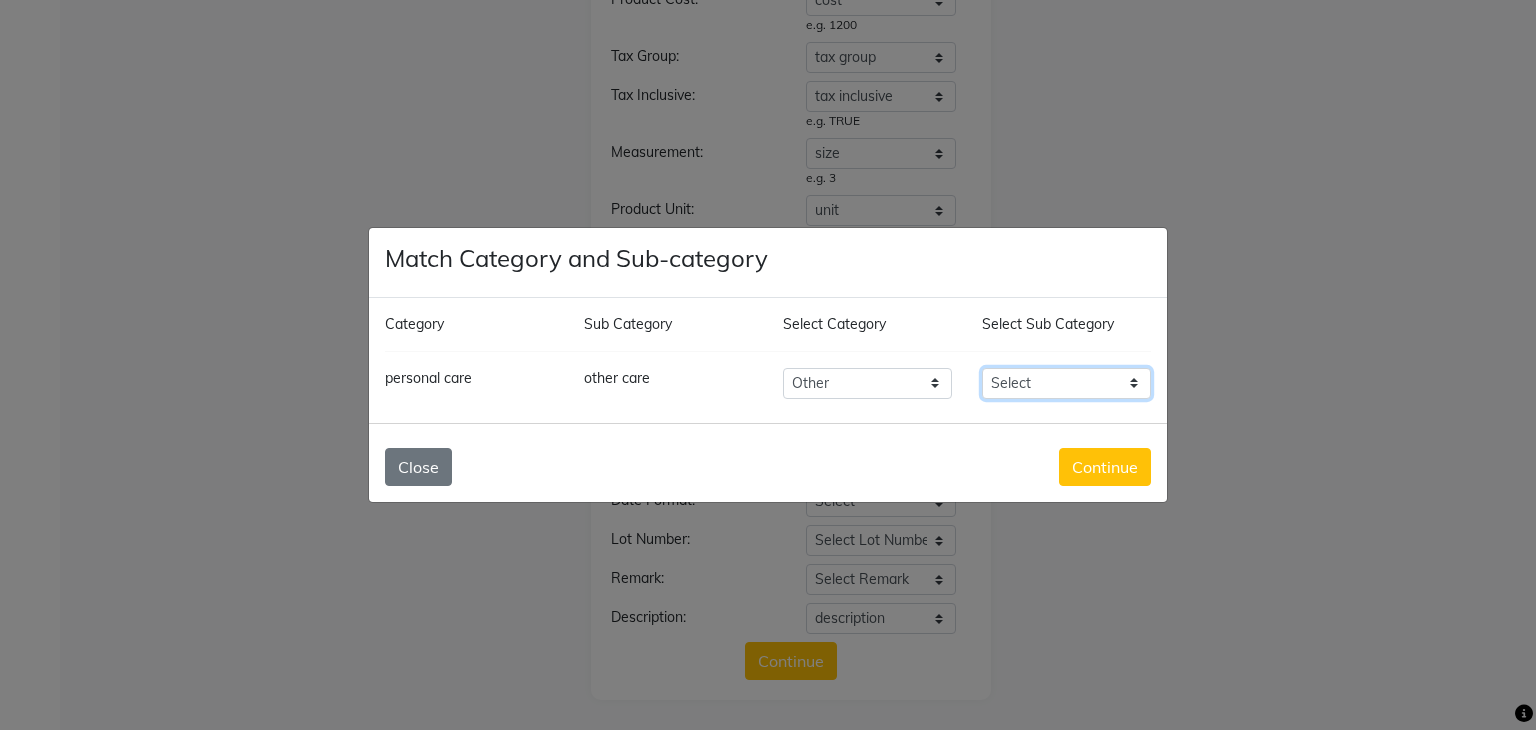 click on "Select Houskeeping PRODUCT Other" 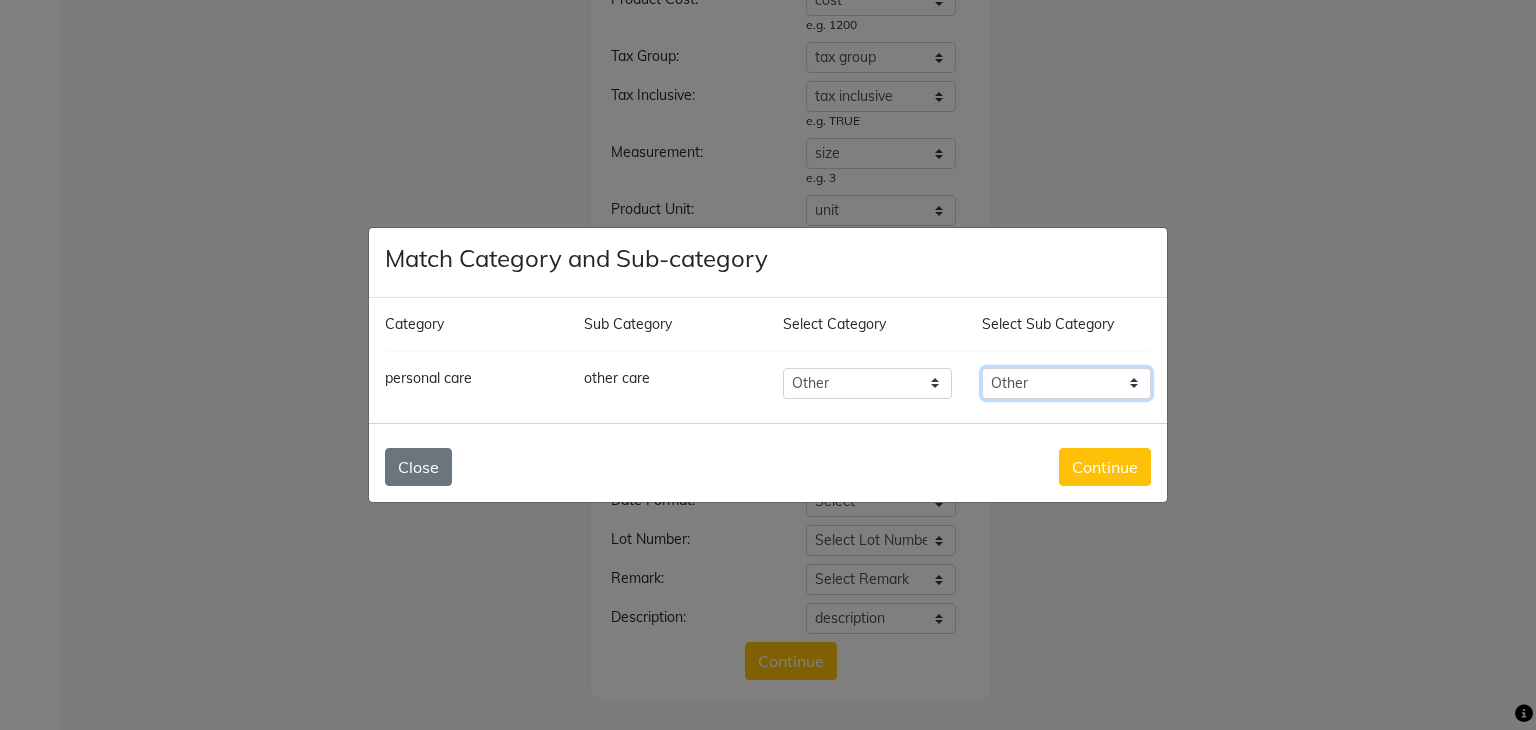 click on "Select Houskeeping PRODUCT Other" 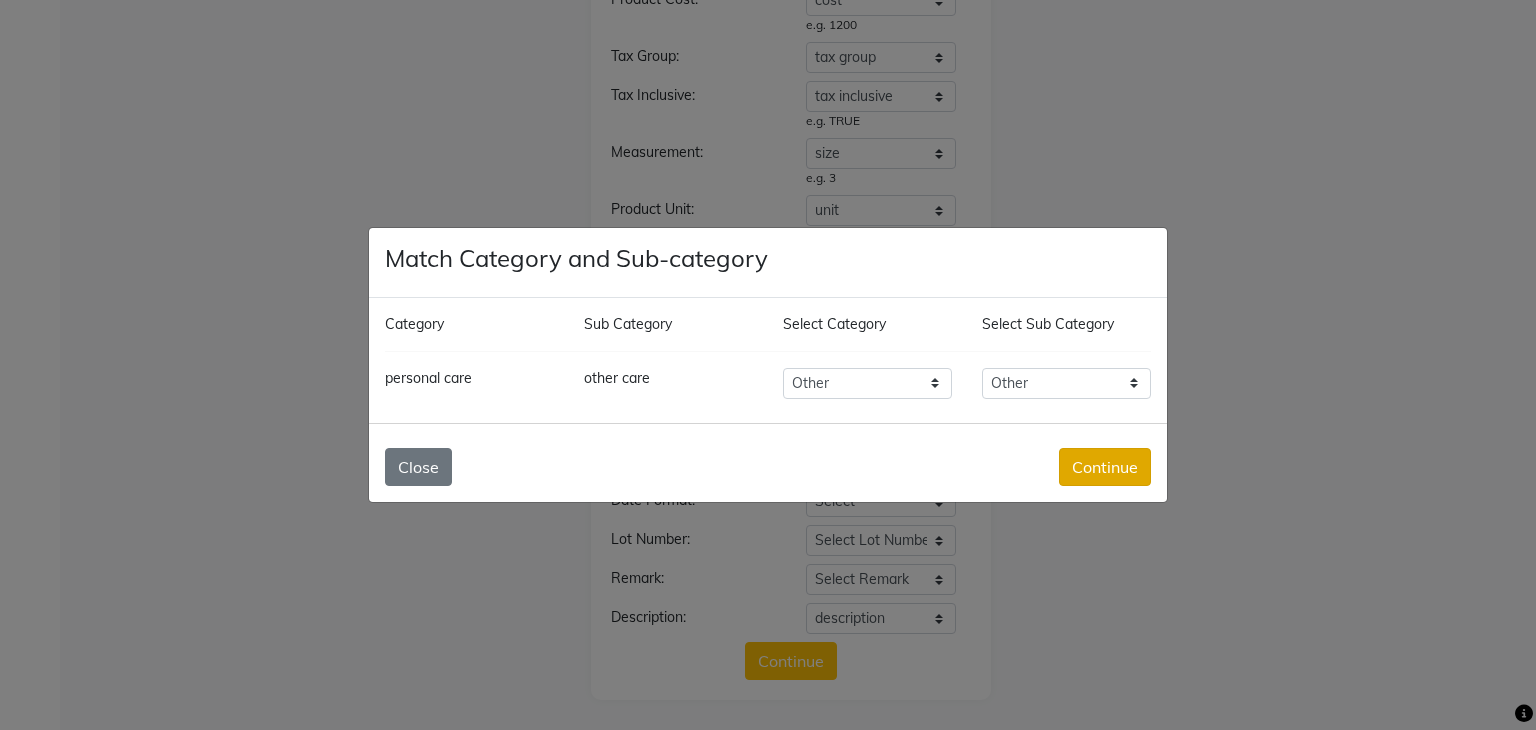 click on "Continue" 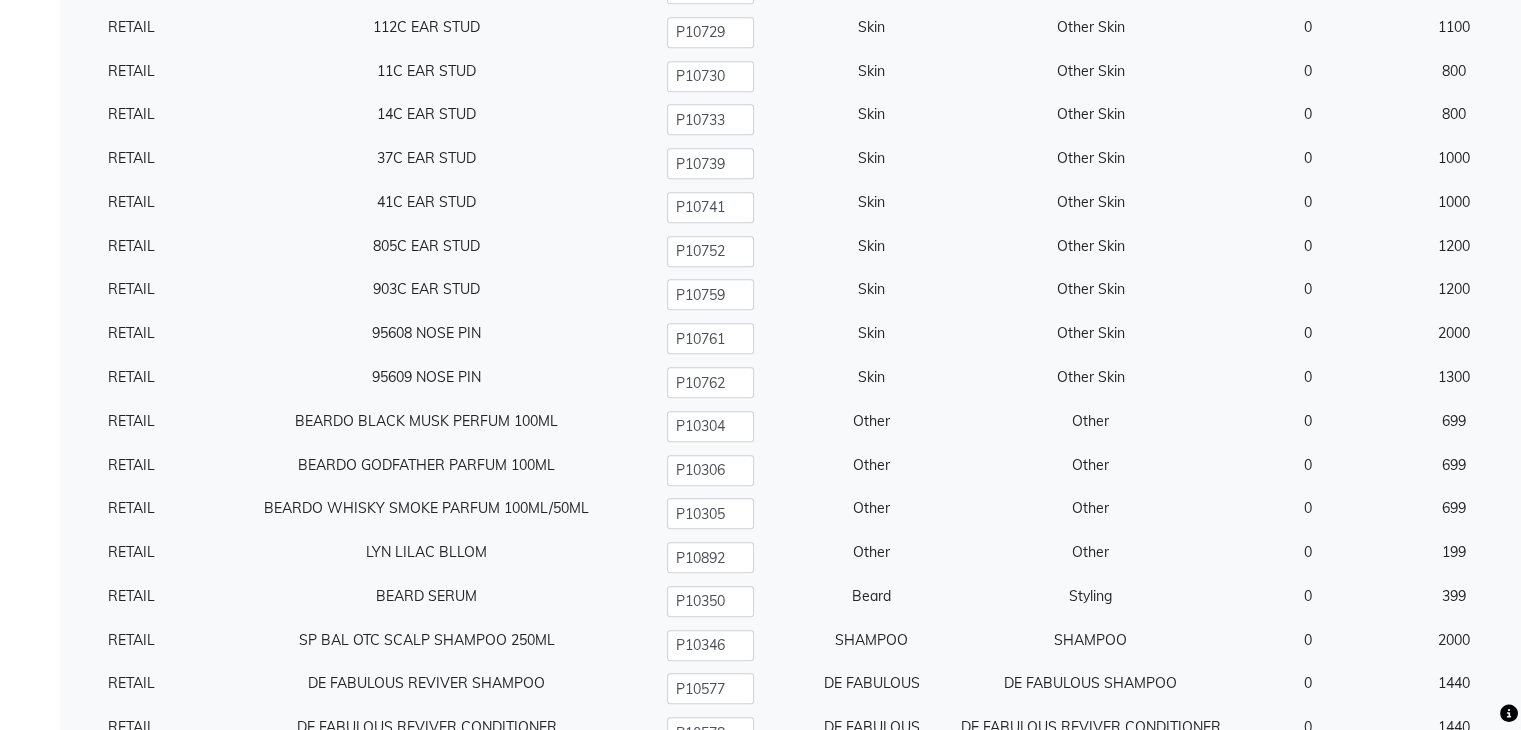 scroll, scrollTop: 8986, scrollLeft: 0, axis: vertical 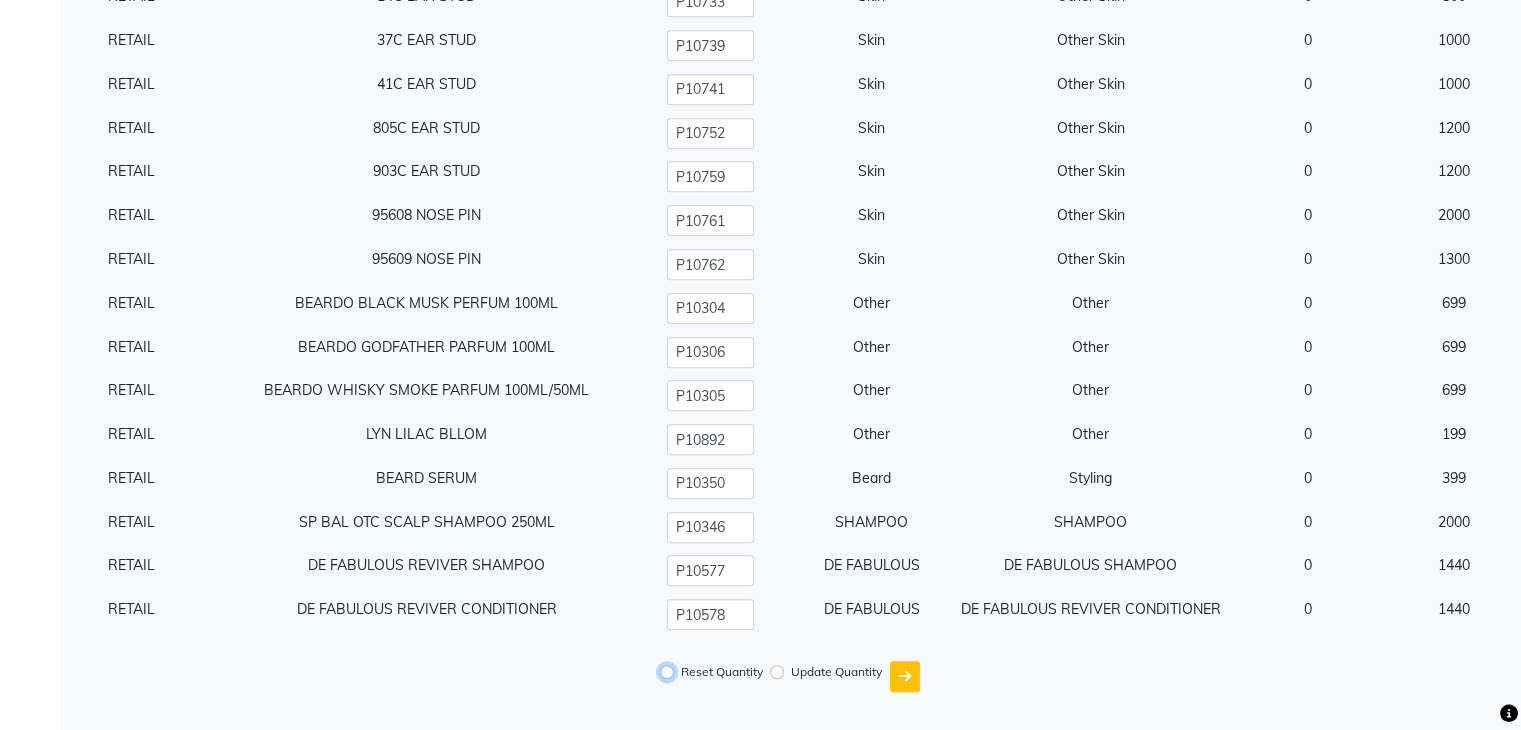 click on "Reset Quantity" at bounding box center (667, 672) 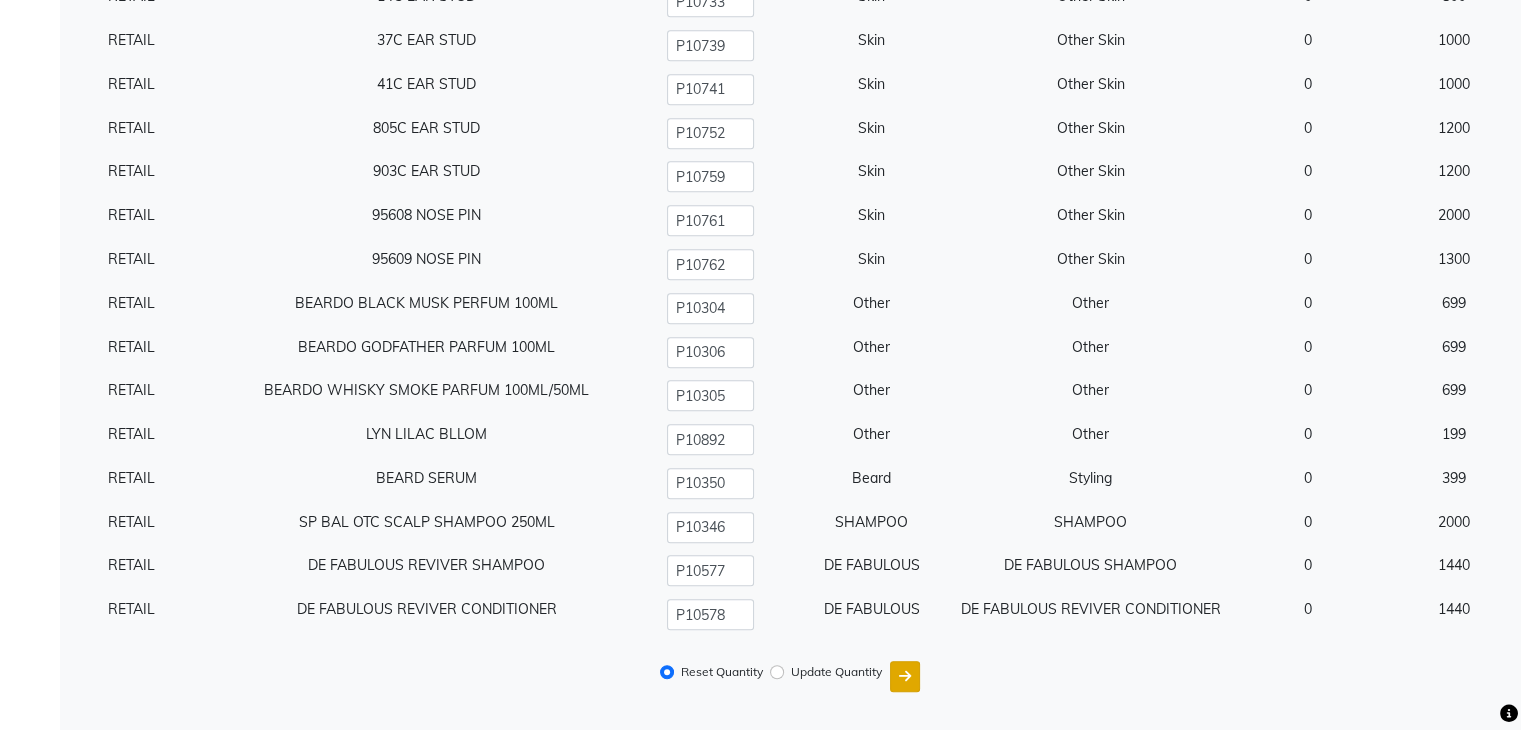 click 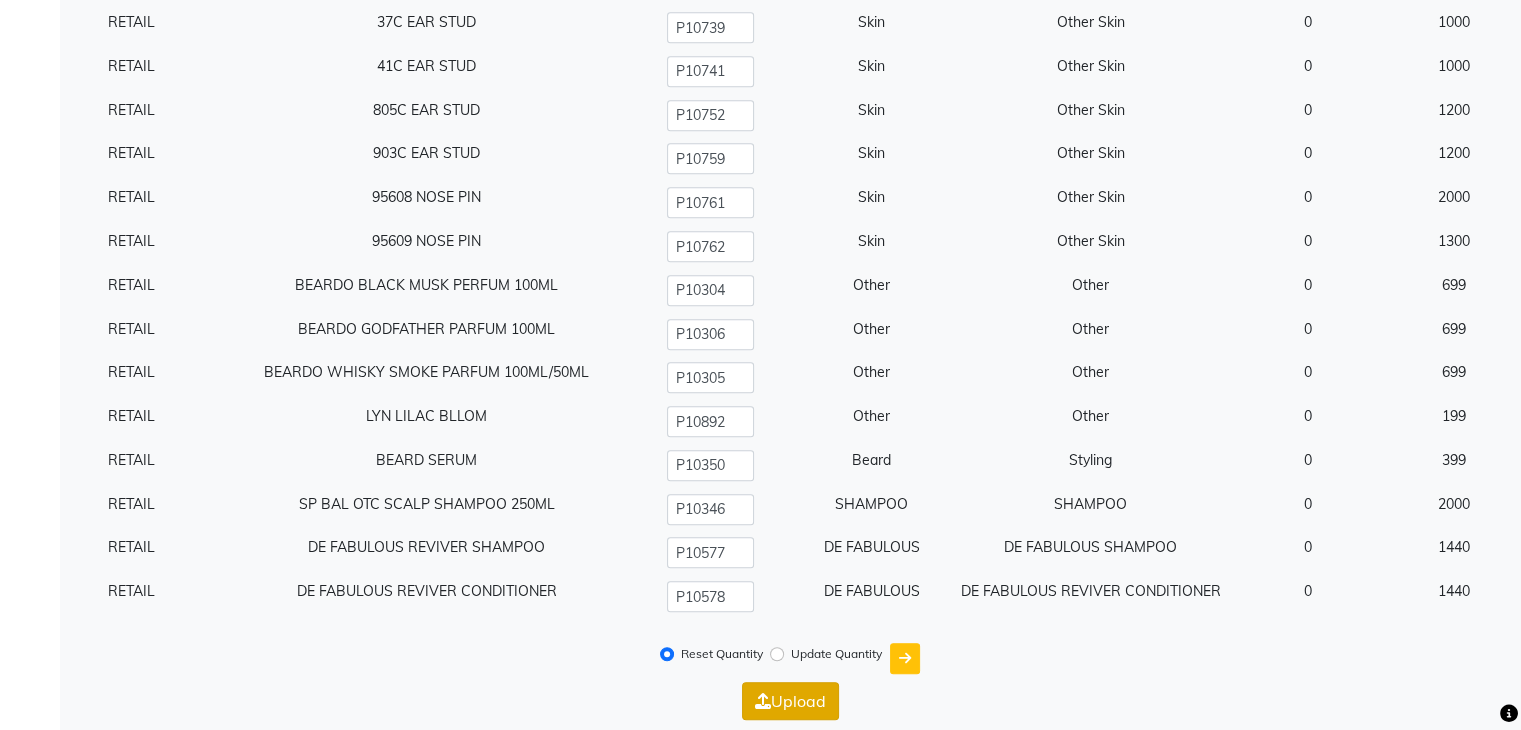 click on "Upload" 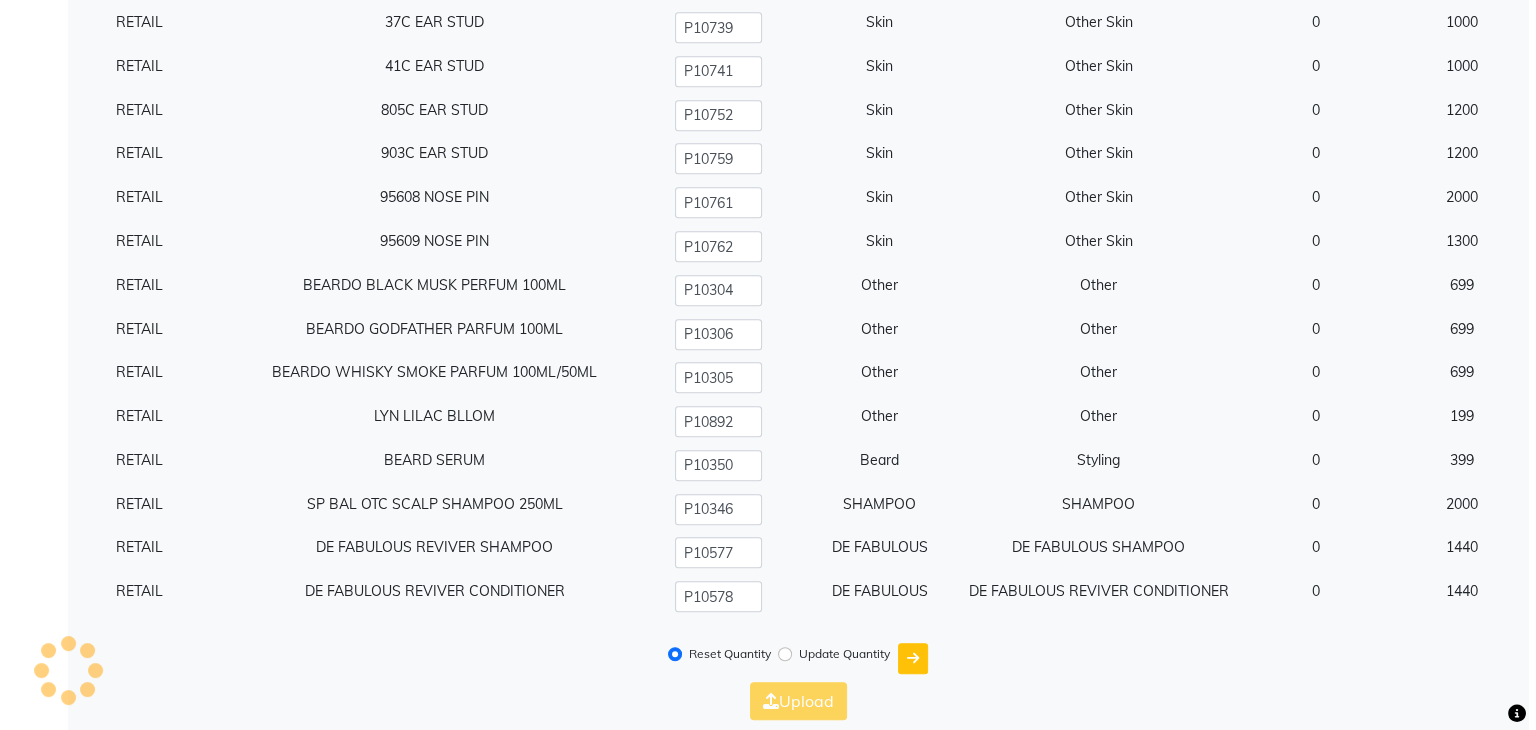 scroll, scrollTop: 0, scrollLeft: 0, axis: both 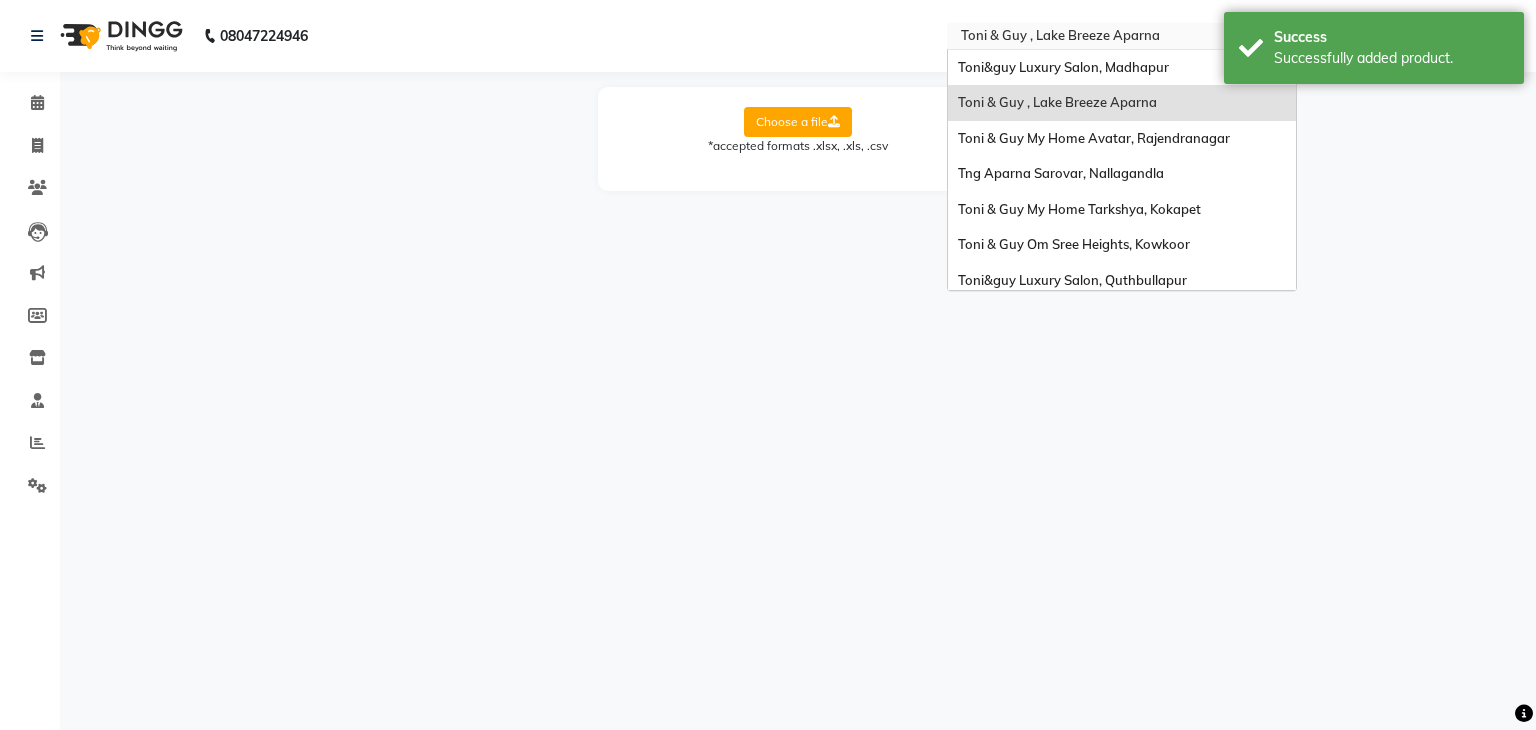 click at bounding box center [1102, 38] 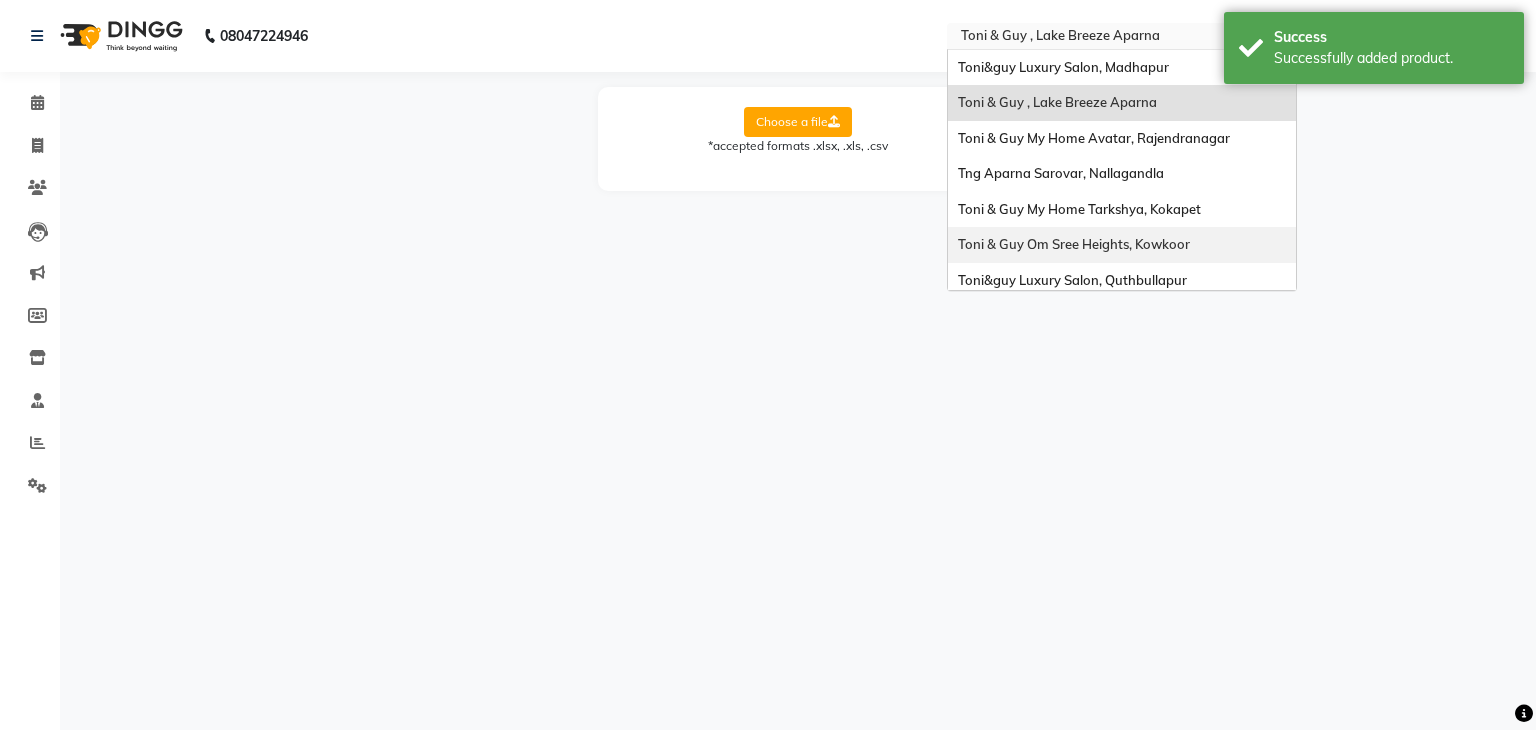 click on "Toni & Guy Om Sree Heights, Kowkoor" at bounding box center (1074, 244) 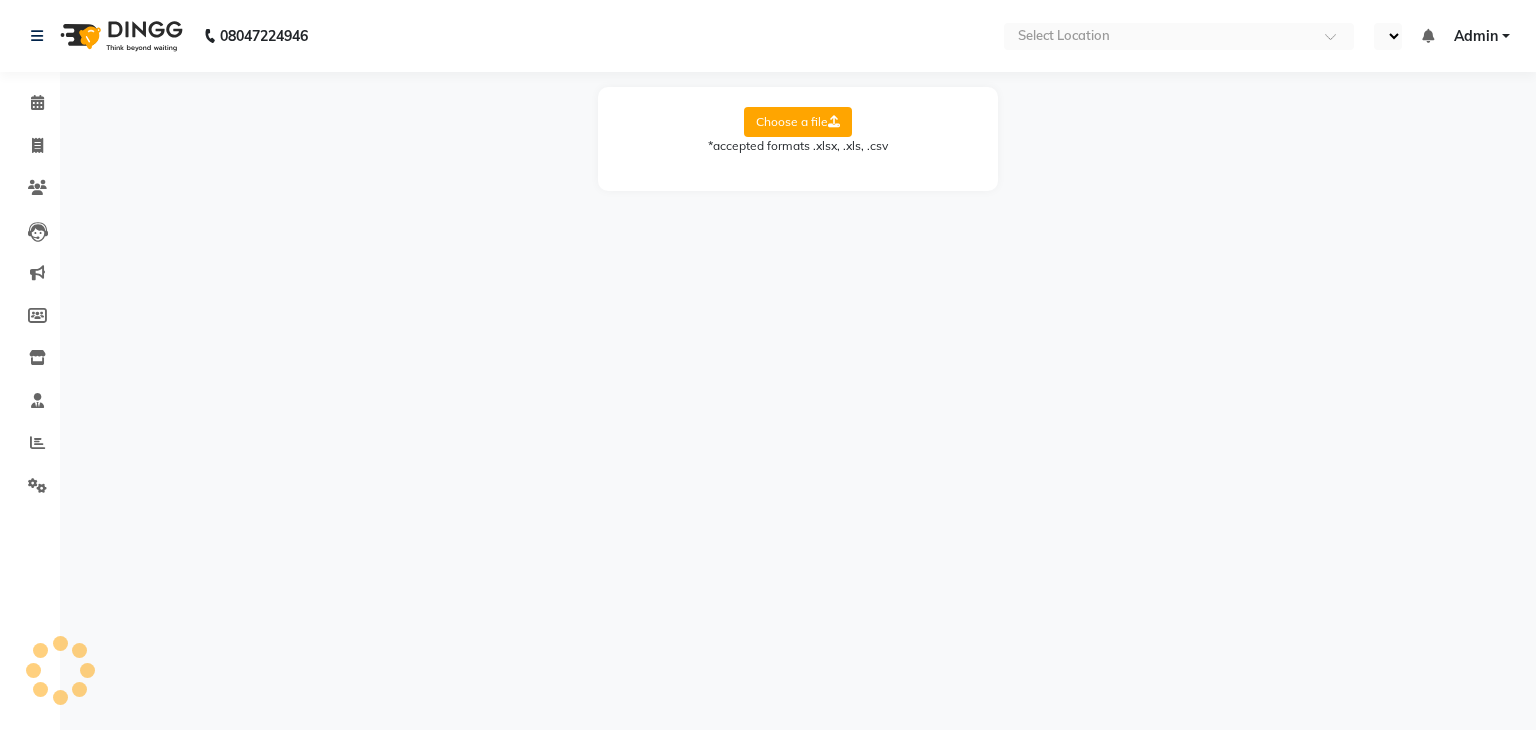 scroll, scrollTop: 0, scrollLeft: 0, axis: both 